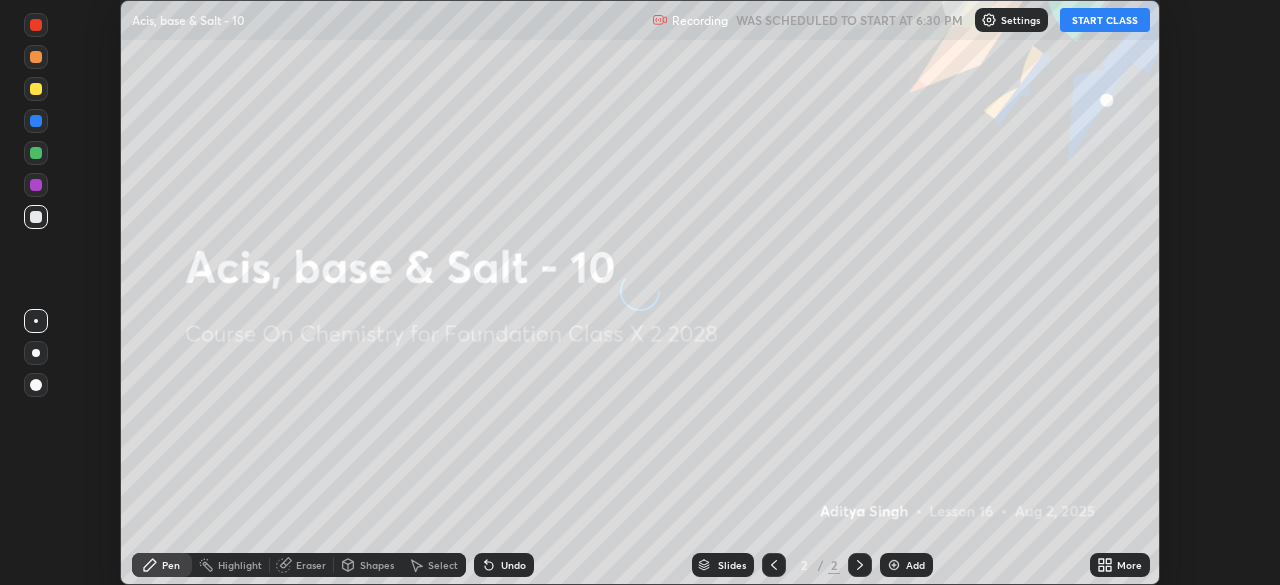 scroll, scrollTop: 0, scrollLeft: 0, axis: both 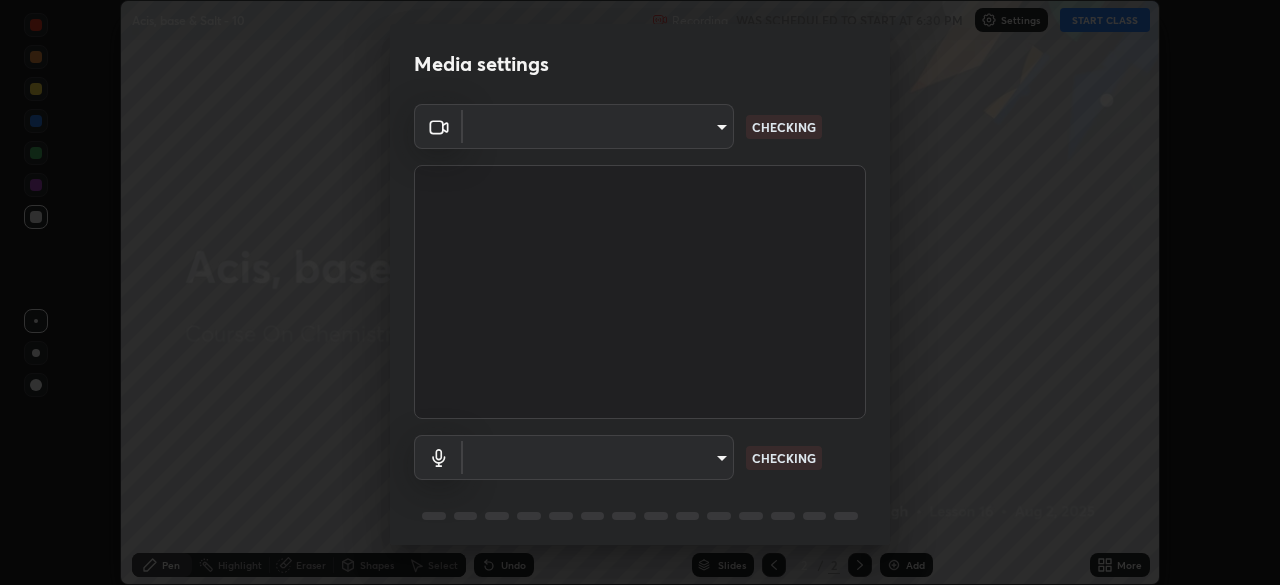 type on "094ffe3f61abc64f3ce73721aab664ef57d10a5fc7d187ad1ef3fa5fd4d2b427" 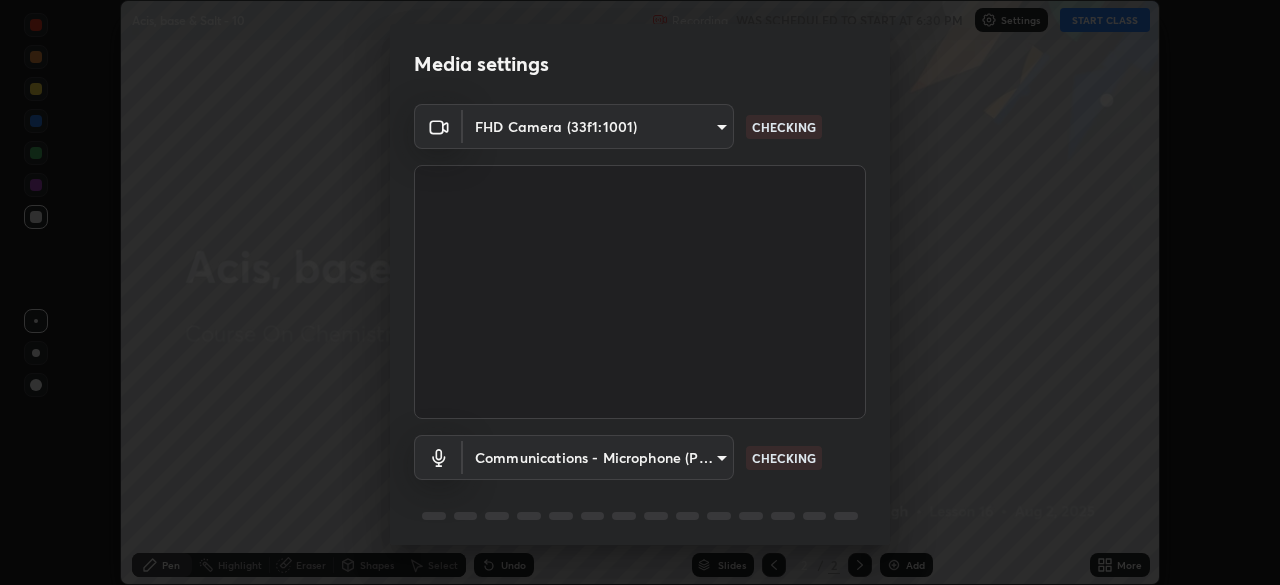 click on "Erase all Acis, base & Salt - 10 Recording WAS SCHEDULED TO START AT  6:30 PM Settings START CLASS Setting up your live class Acis, base & Salt - 10 • L16 of Course On Chemistry for Foundation Class X 2 2028 [FIRST] [LAST] Pen Highlight Eraser Shapes Select Undo Slides 2 / 2 Add More No doubts shared Encourage your learners to ask a doubt for better clarity Report an issue Reason for reporting Buffering Chat not working Audio - Video sync issue Educator video quality low ​ Attach an image Report Media settings FHD Camera (33f1:1001) 094ffe3f61abc64f3ce73721aab664ef57d10a5fc7d187ad1ef3fa5fd4d2b427 CHECKING Communications - Microphone (POROSVOC) communications CHECKING 1 / 5 Next" at bounding box center [640, 292] 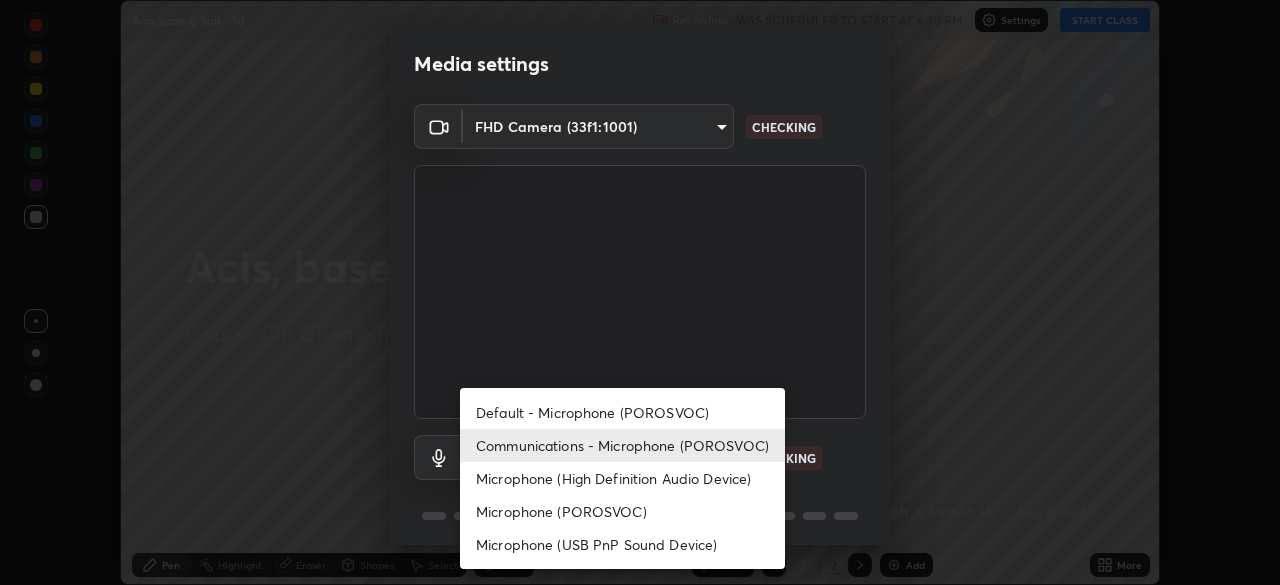 click on "Default - Microphone (POROSVOC)" at bounding box center [622, 412] 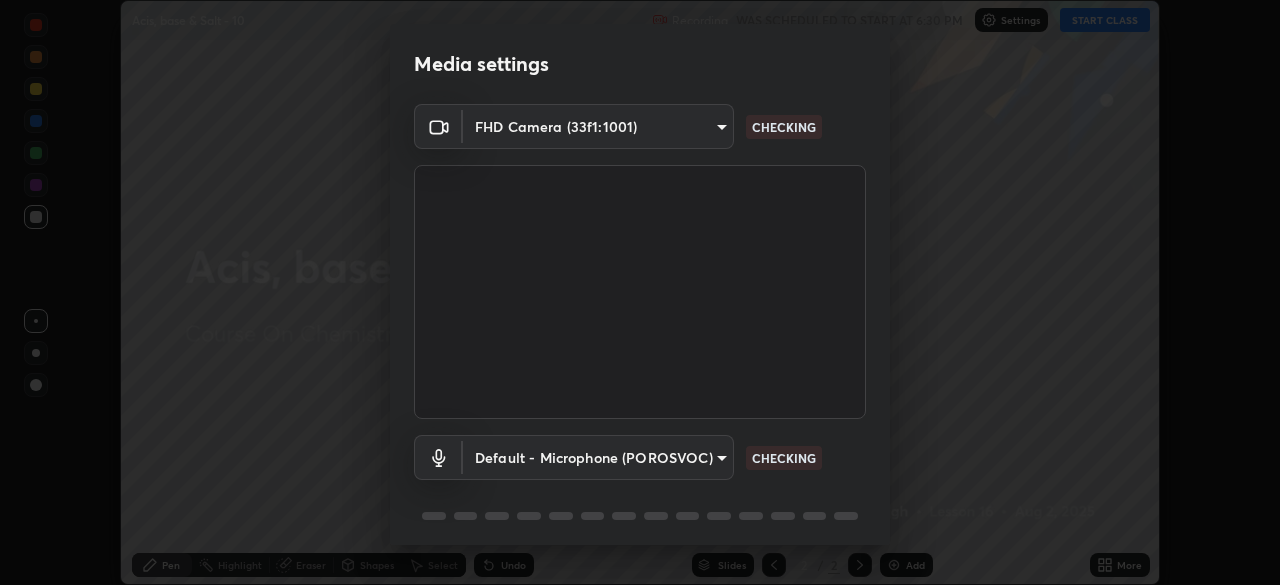click on "Erase all Acis, base & Salt - 10 Recording WAS SCHEDULED TO START AT  6:30 PM Settings START CLASS Setting up your live class Acis, base & Salt - 10 • L16 of Course On Chemistry for Foundation Class X 2 2028 [FIRST] [LAST] Pen Highlight Eraser Shapes Select Undo Slides 2 / 2 Add More No doubts shared Encourage your learners to ask a doubt for better clarity Report an issue Reason for reporting Buffering Chat not working Audio - Video sync issue Educator video quality low ​ Attach an image Report Media settings FHD Camera (33f1:1001) 094ffe3f61abc64f3ce73721aab664ef57d10a5fd4d2b427 CHECKING Default - Microphone (POROSVOC) default CHECKING 1 / 5 Next" at bounding box center [640, 292] 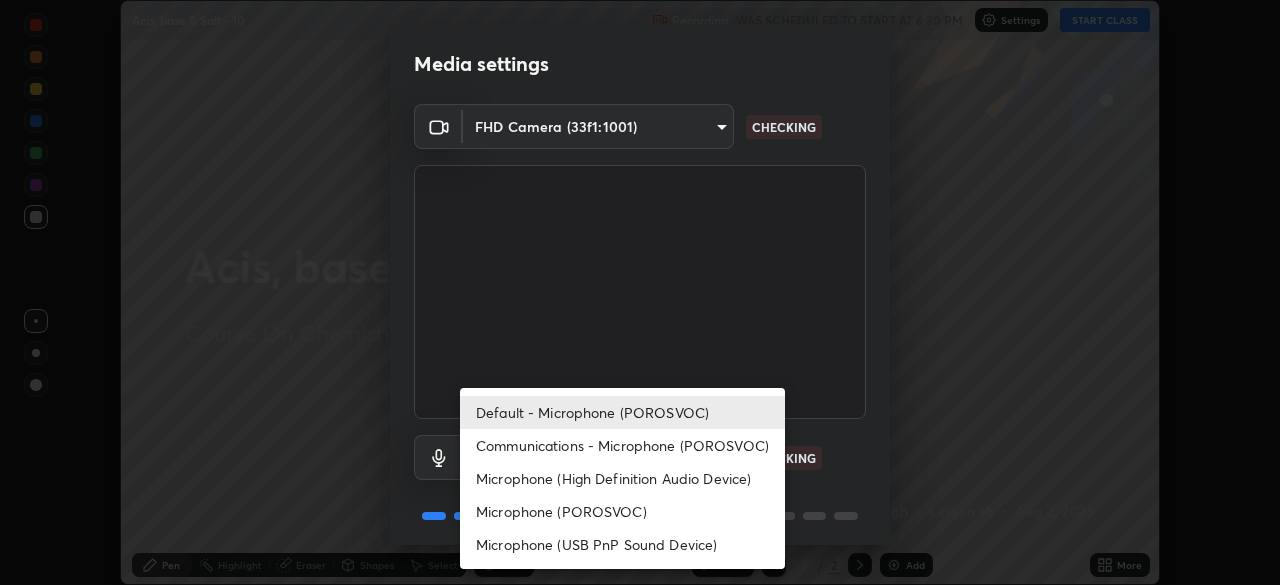 click on "Communications - Microphone (POROSVOC)" at bounding box center [622, 445] 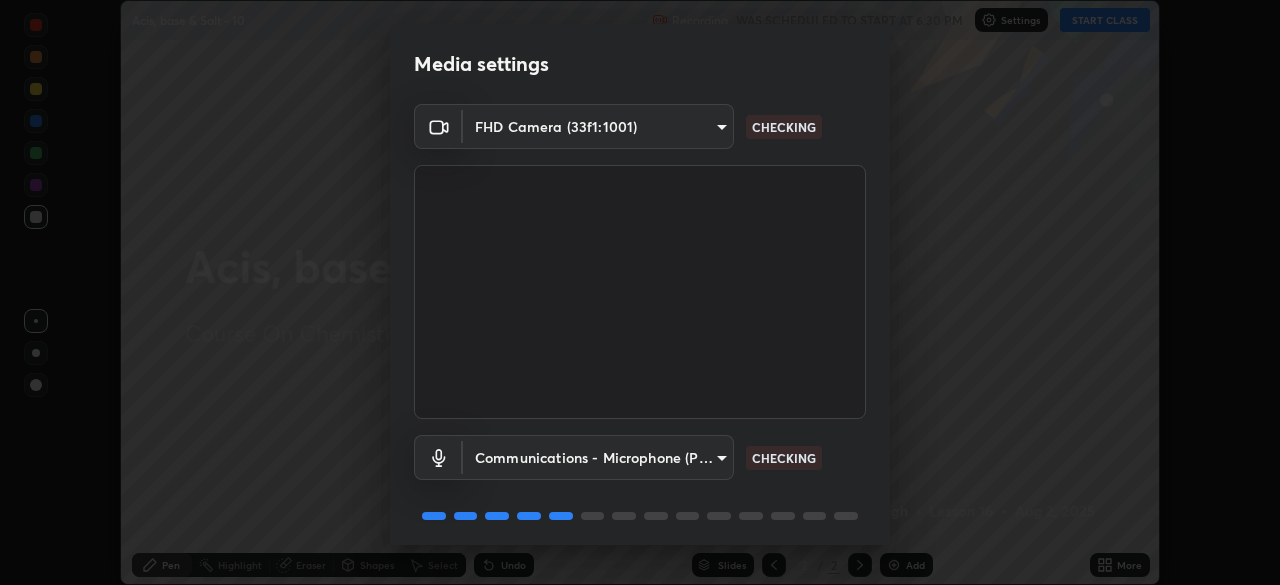 scroll, scrollTop: 71, scrollLeft: 0, axis: vertical 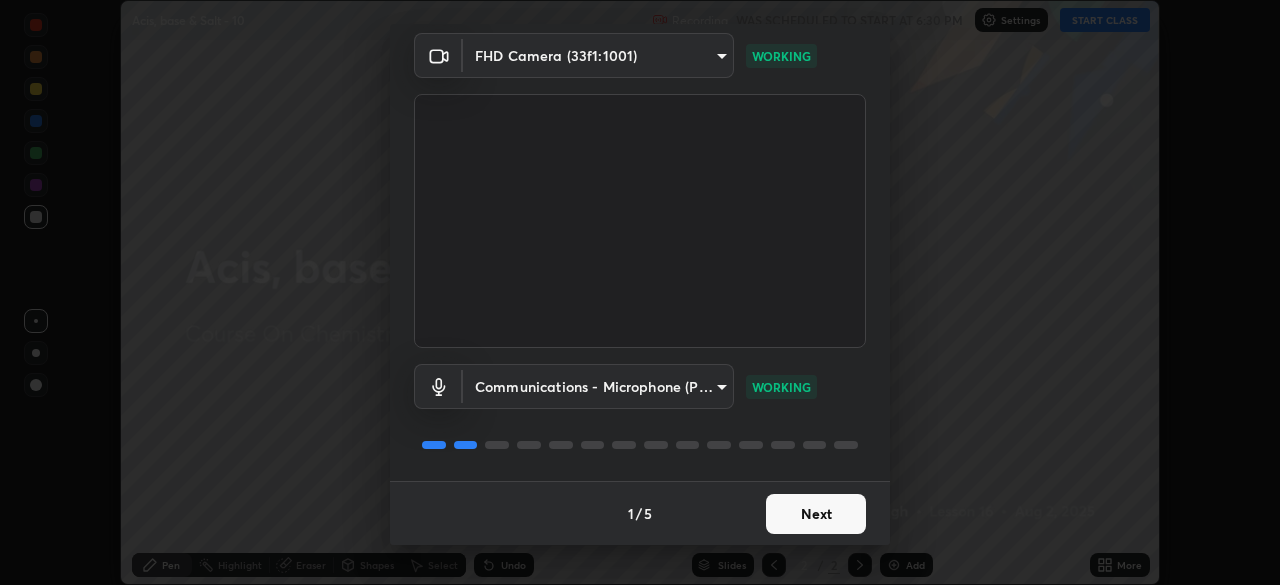 click on "Next" at bounding box center [816, 514] 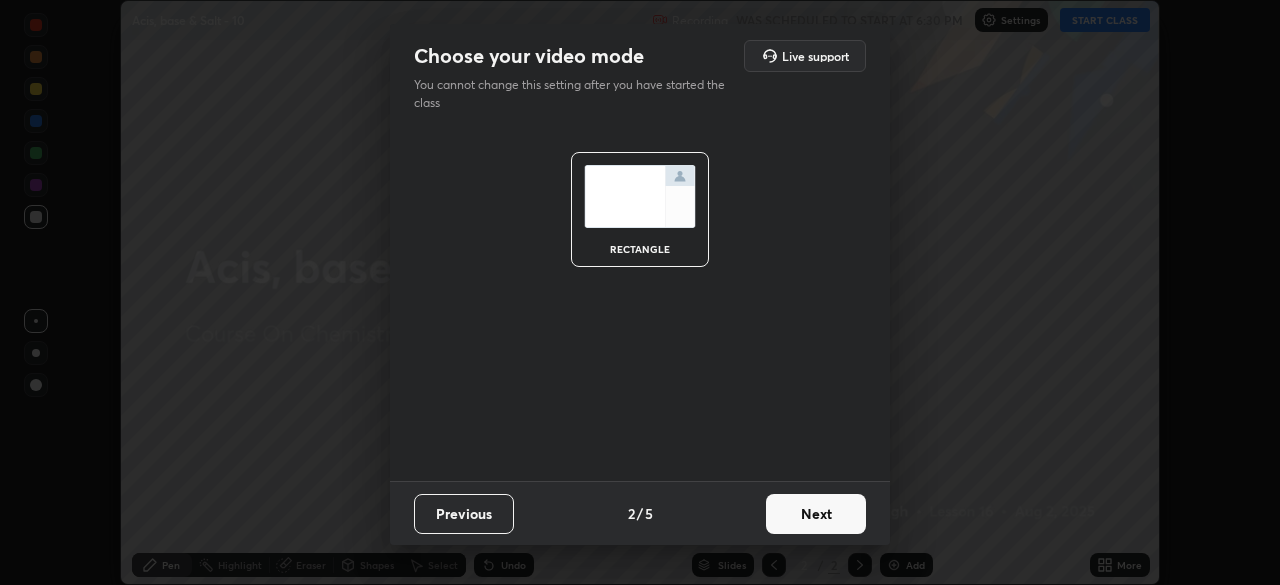 scroll, scrollTop: 0, scrollLeft: 0, axis: both 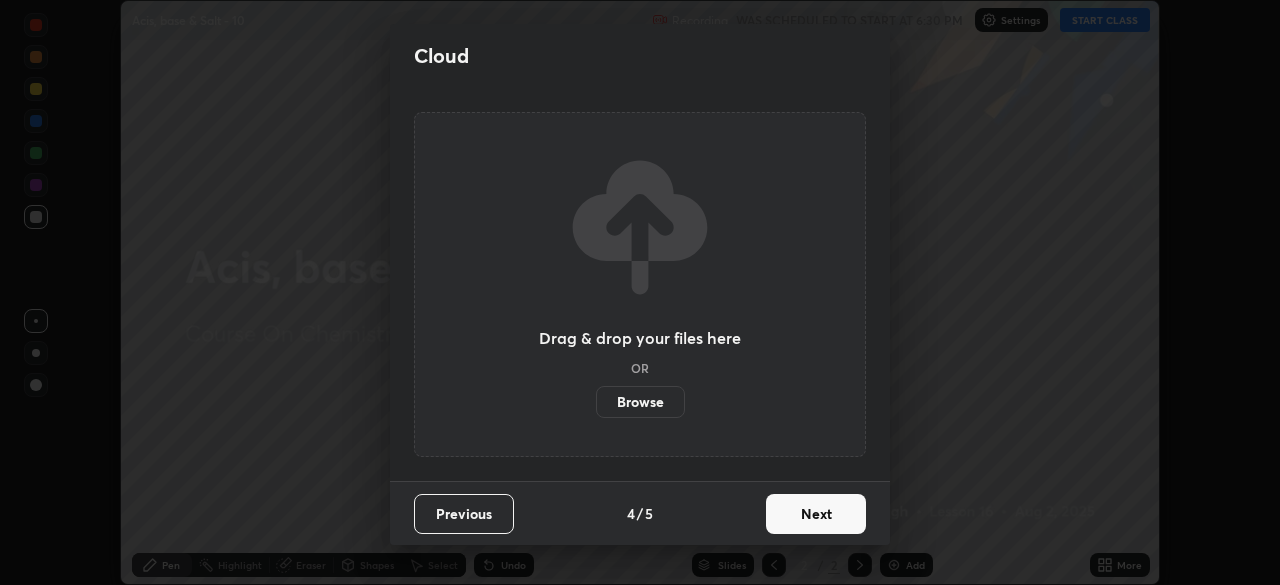 click on "Next" at bounding box center [816, 514] 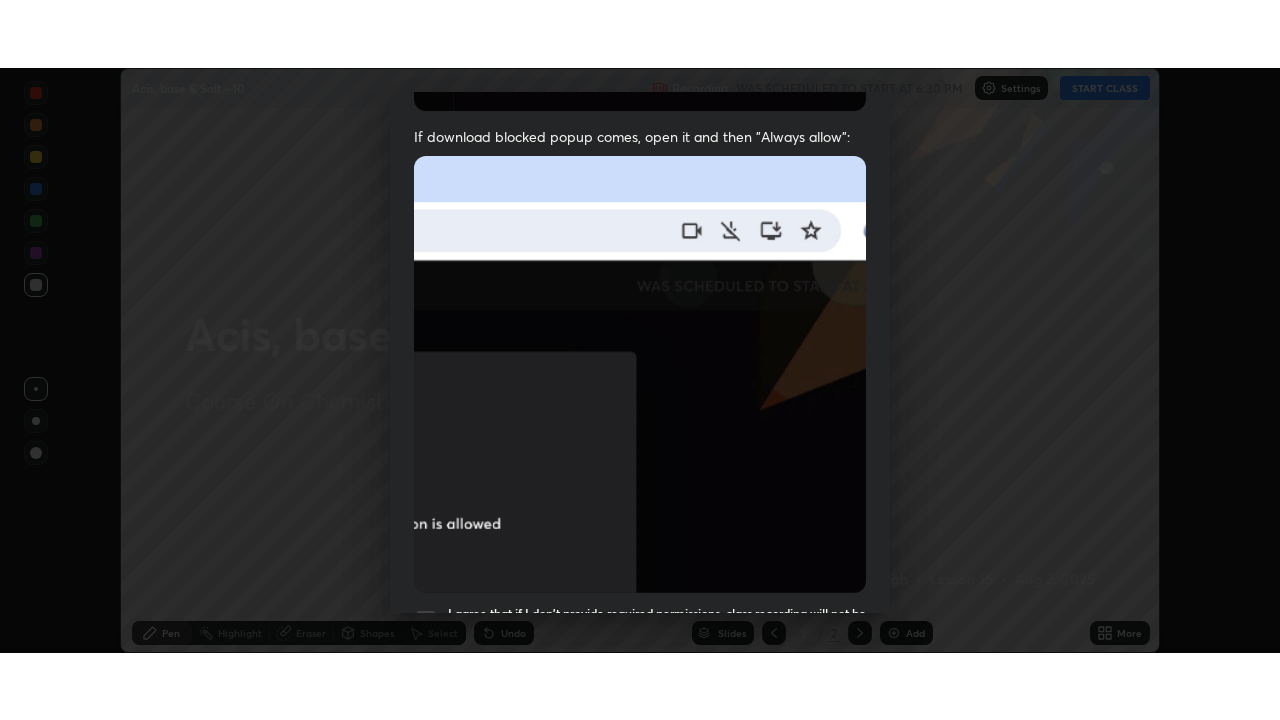 scroll, scrollTop: 479, scrollLeft: 0, axis: vertical 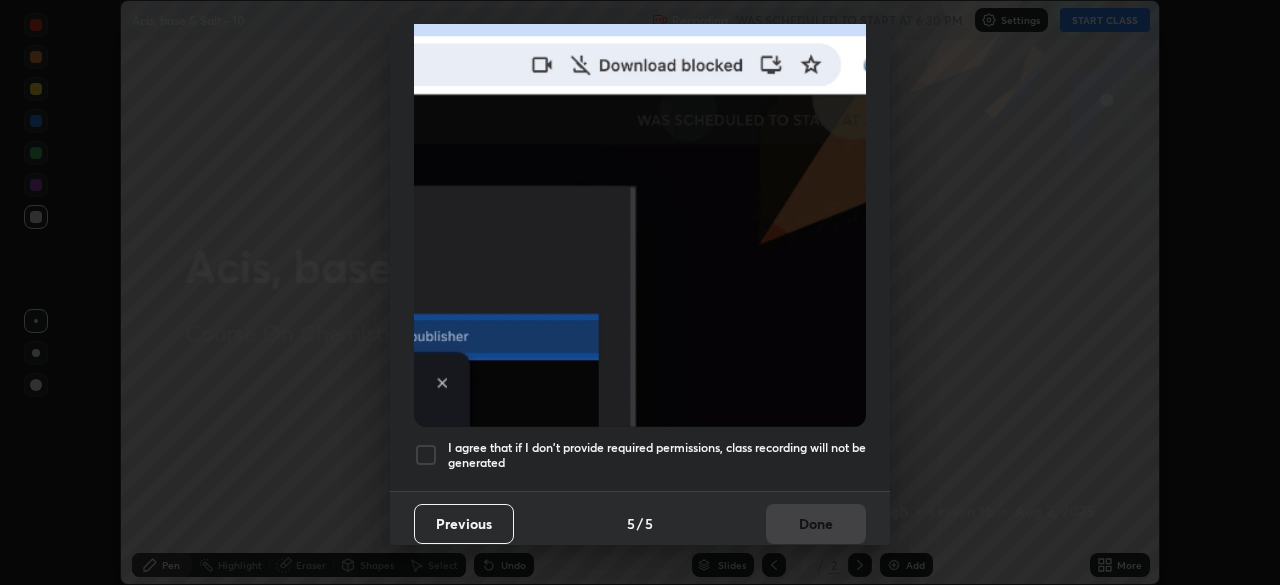 click at bounding box center [426, 455] 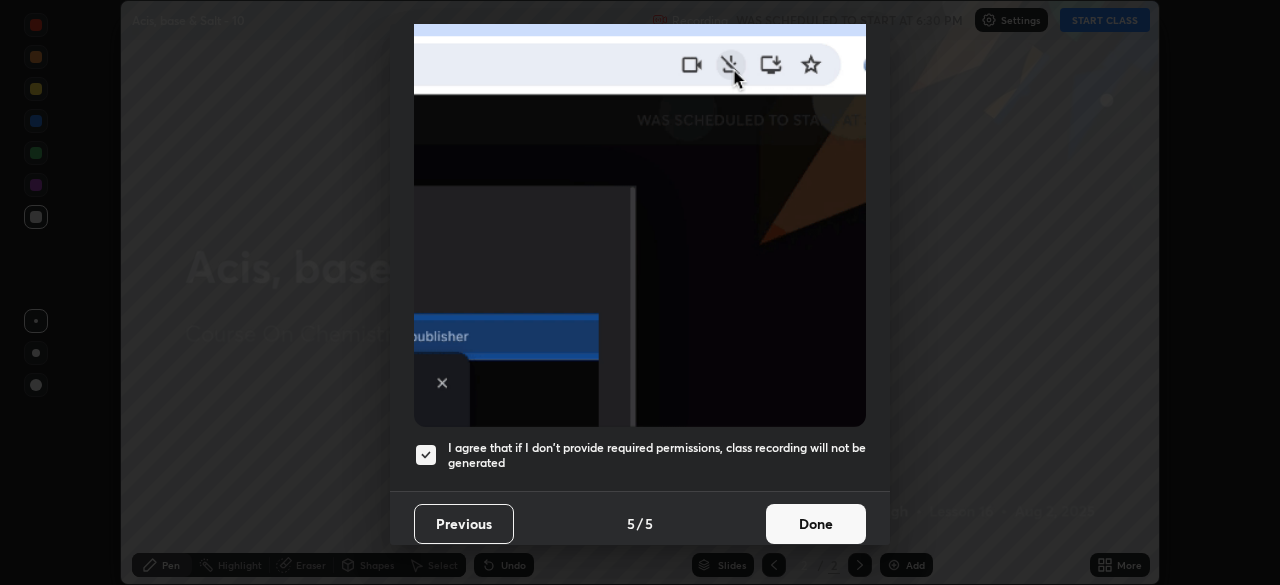 click on "Done" at bounding box center [816, 524] 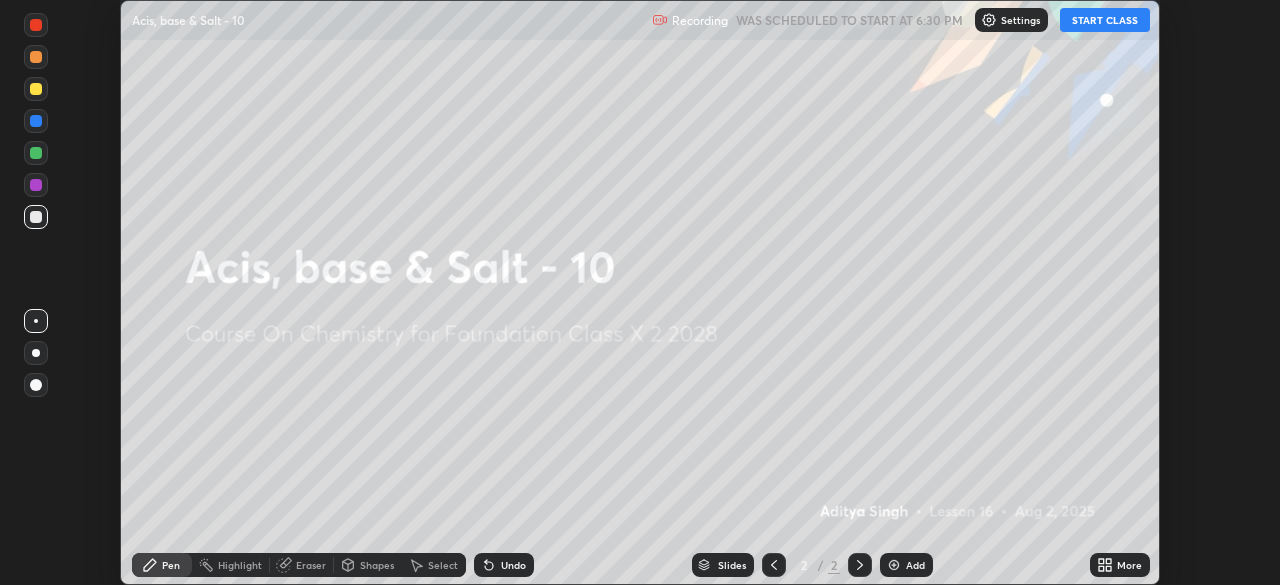 click 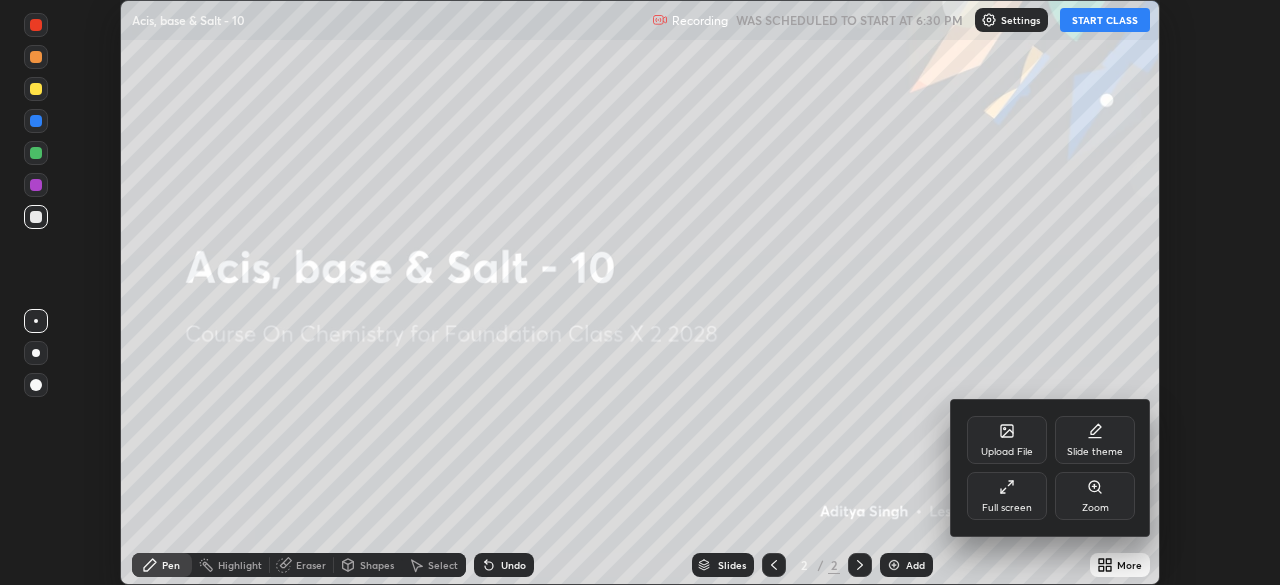 click on "Full screen" at bounding box center [1007, 496] 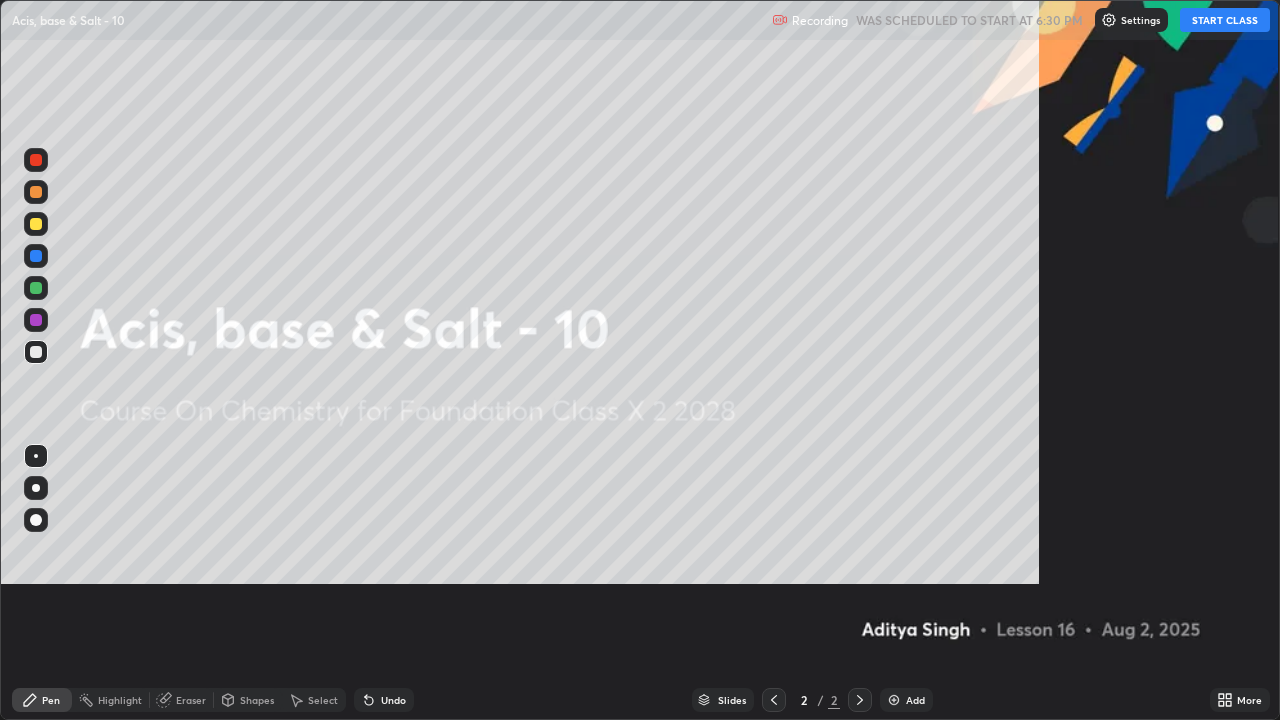 scroll, scrollTop: 99280, scrollLeft: 98720, axis: both 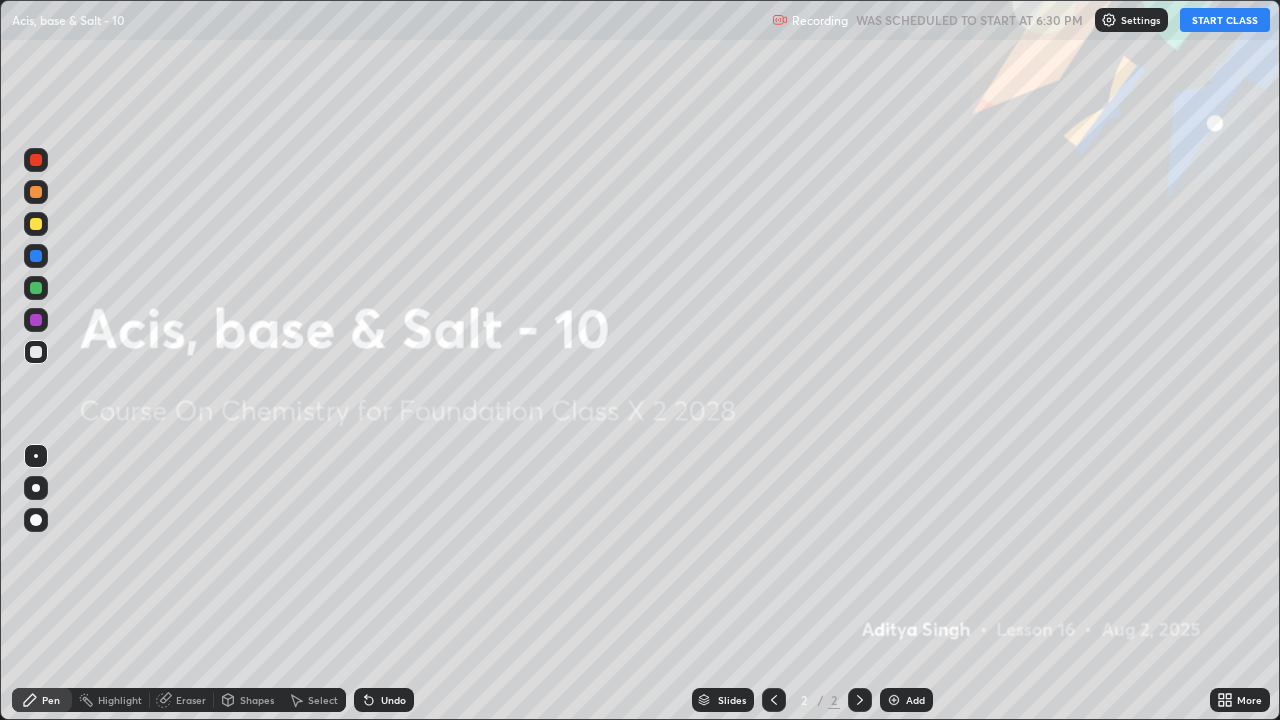 click on "START CLASS" at bounding box center (1225, 20) 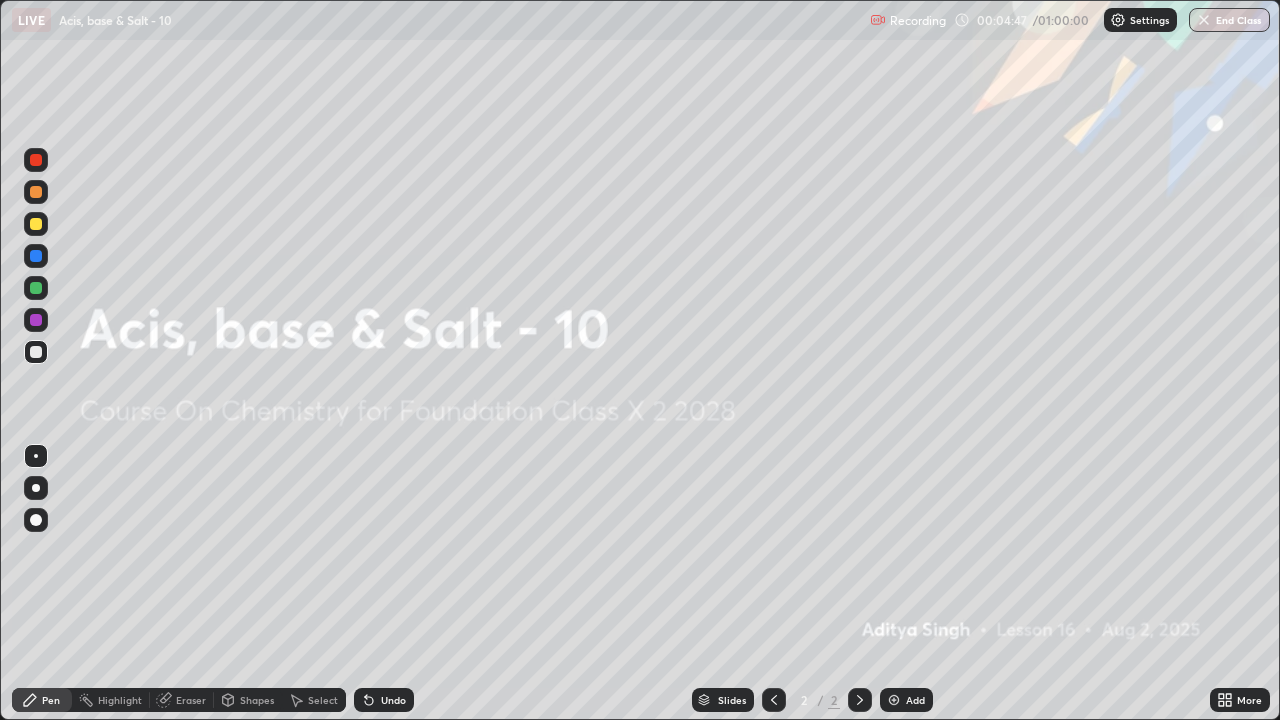 click on "Add" at bounding box center [906, 700] 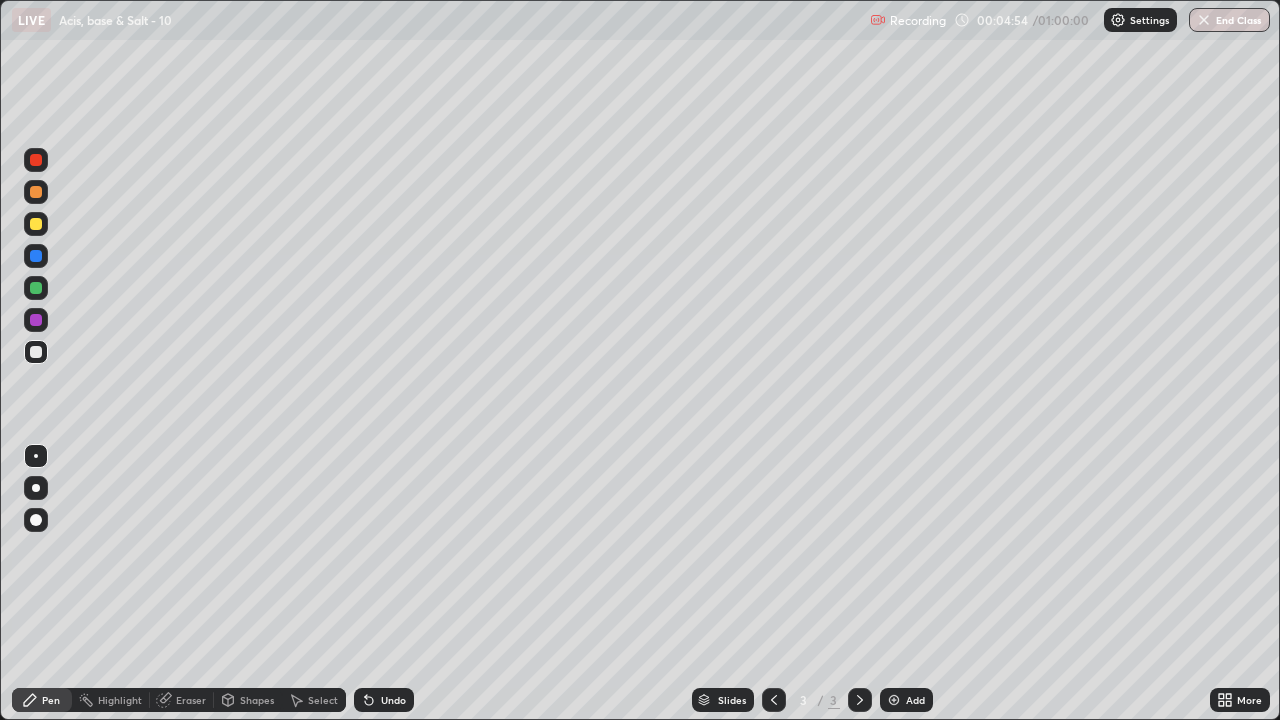 click at bounding box center (36, 488) 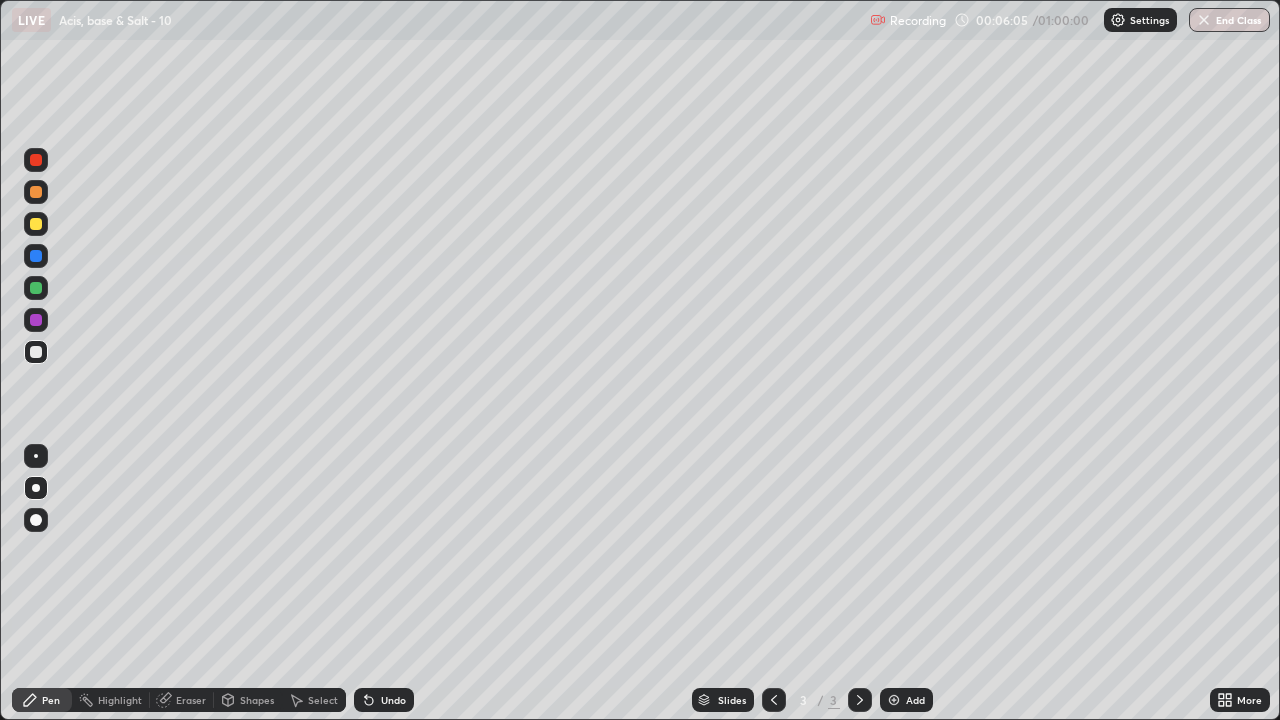 click on "Undo" at bounding box center [384, 700] 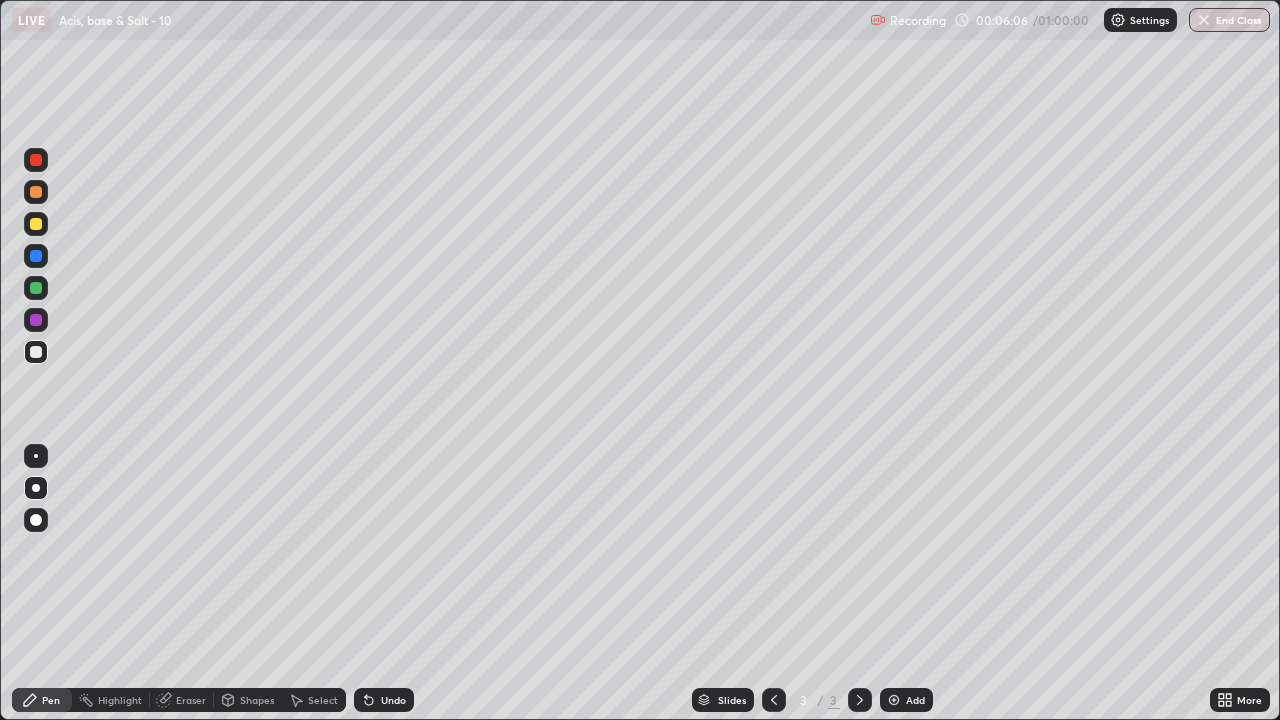 click on "Undo" at bounding box center [393, 700] 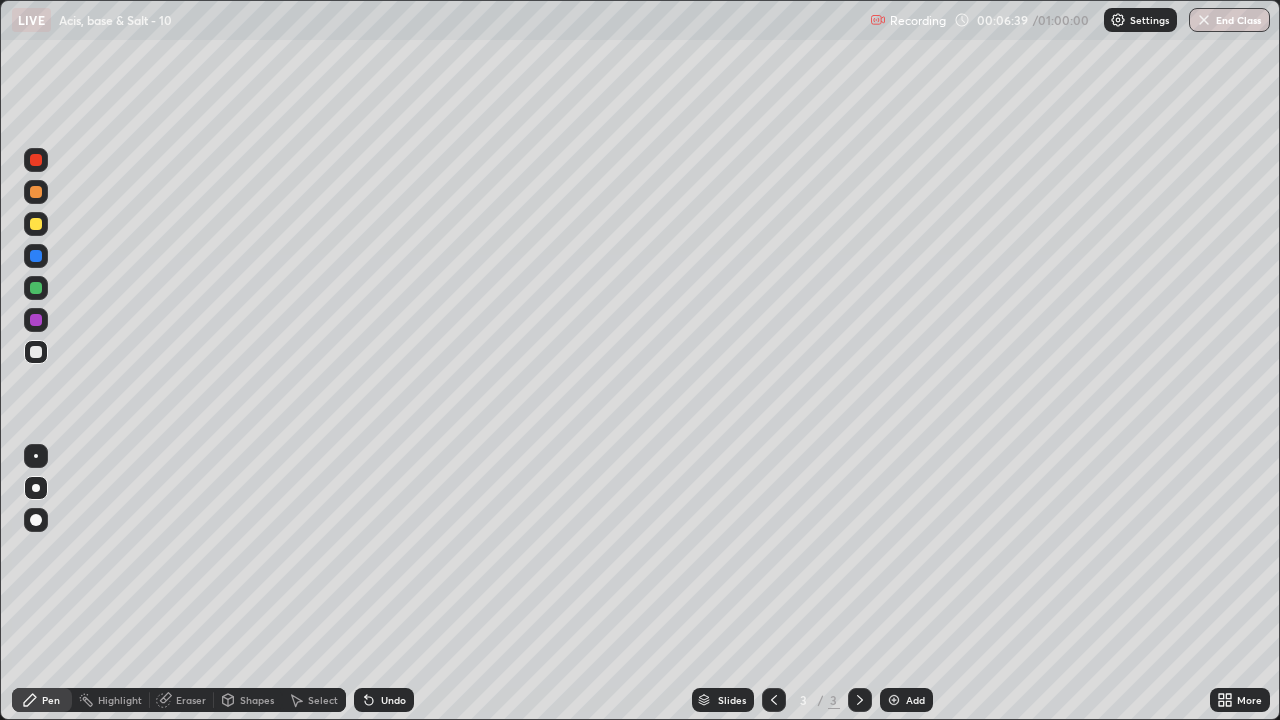 click at bounding box center [36, 224] 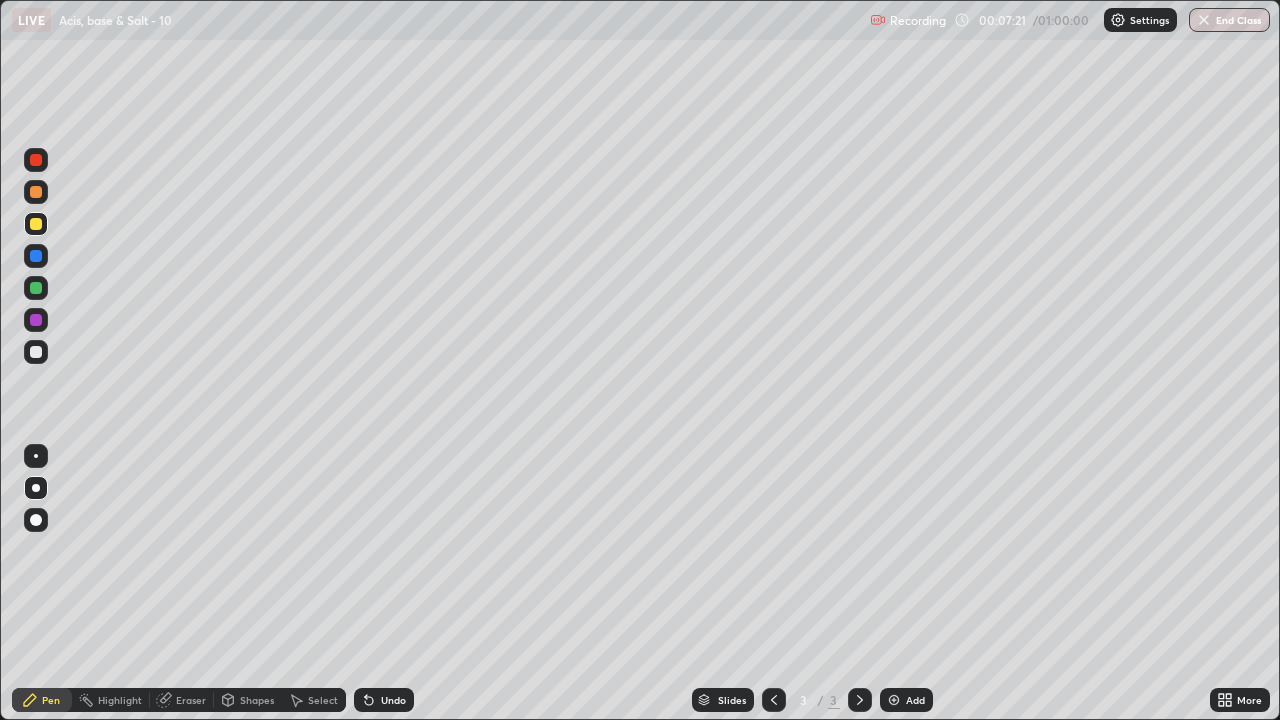 click at bounding box center [36, 352] 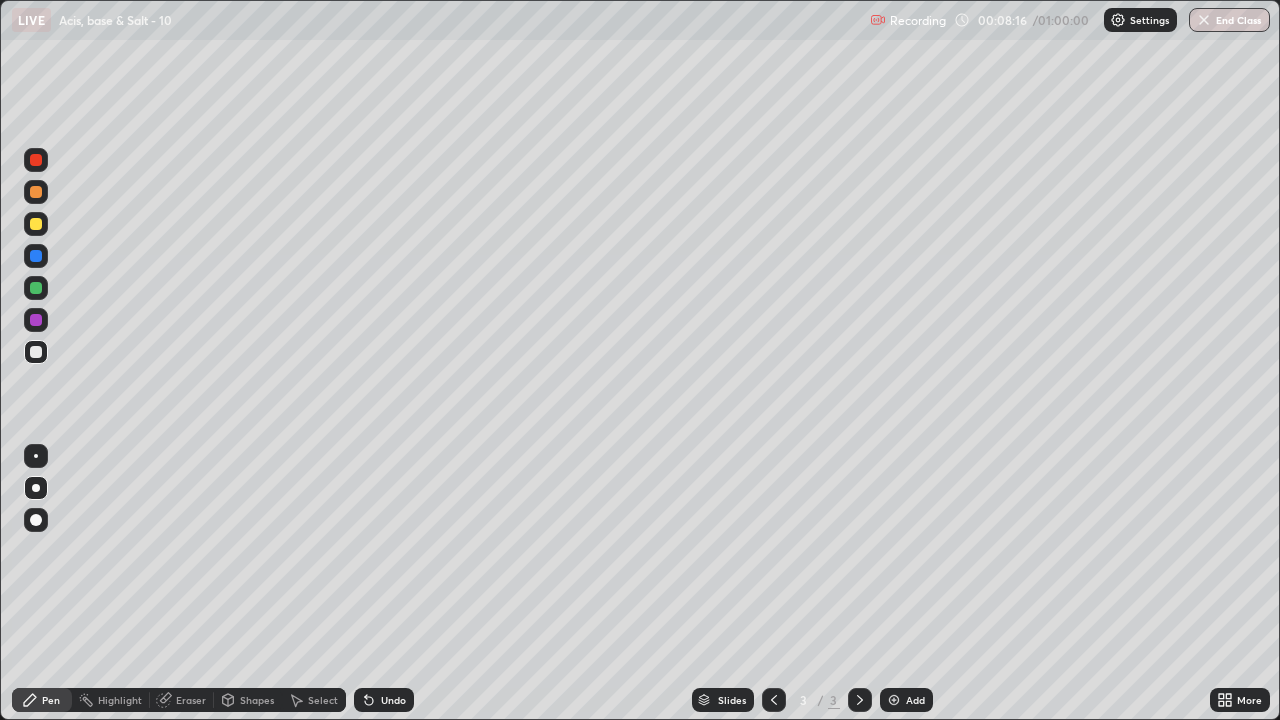 click on "Add" at bounding box center (915, 700) 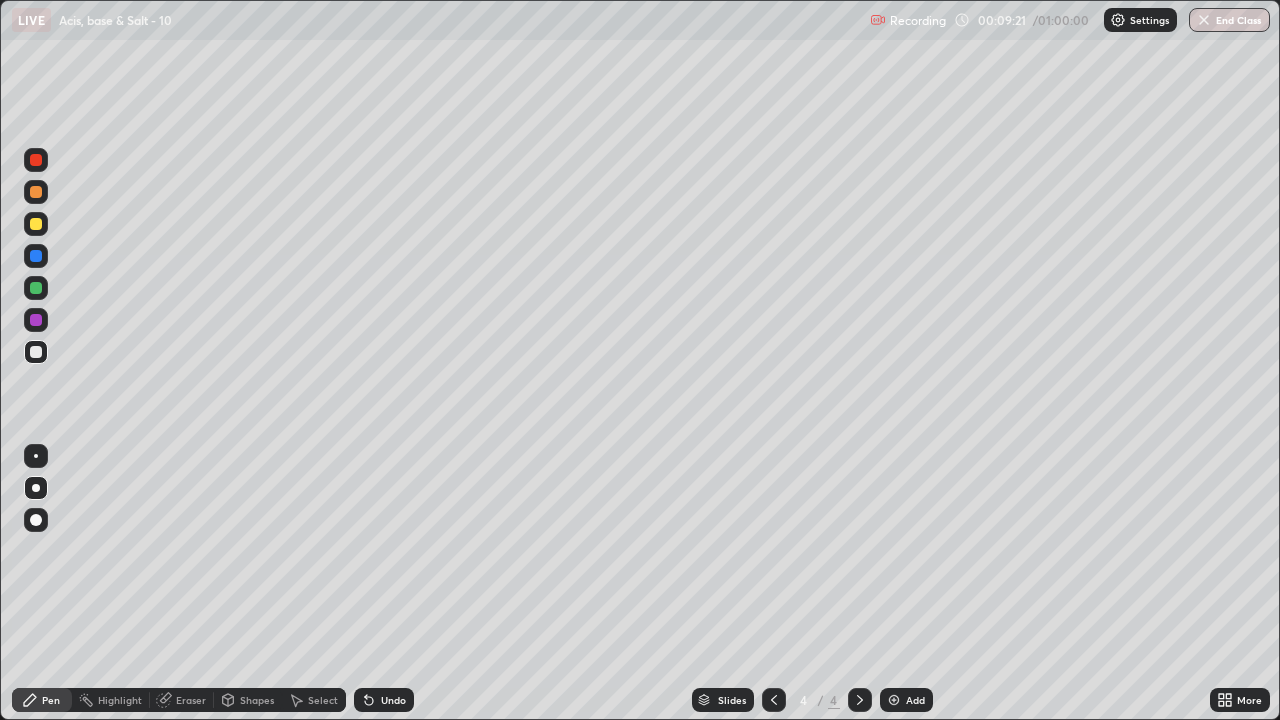 click 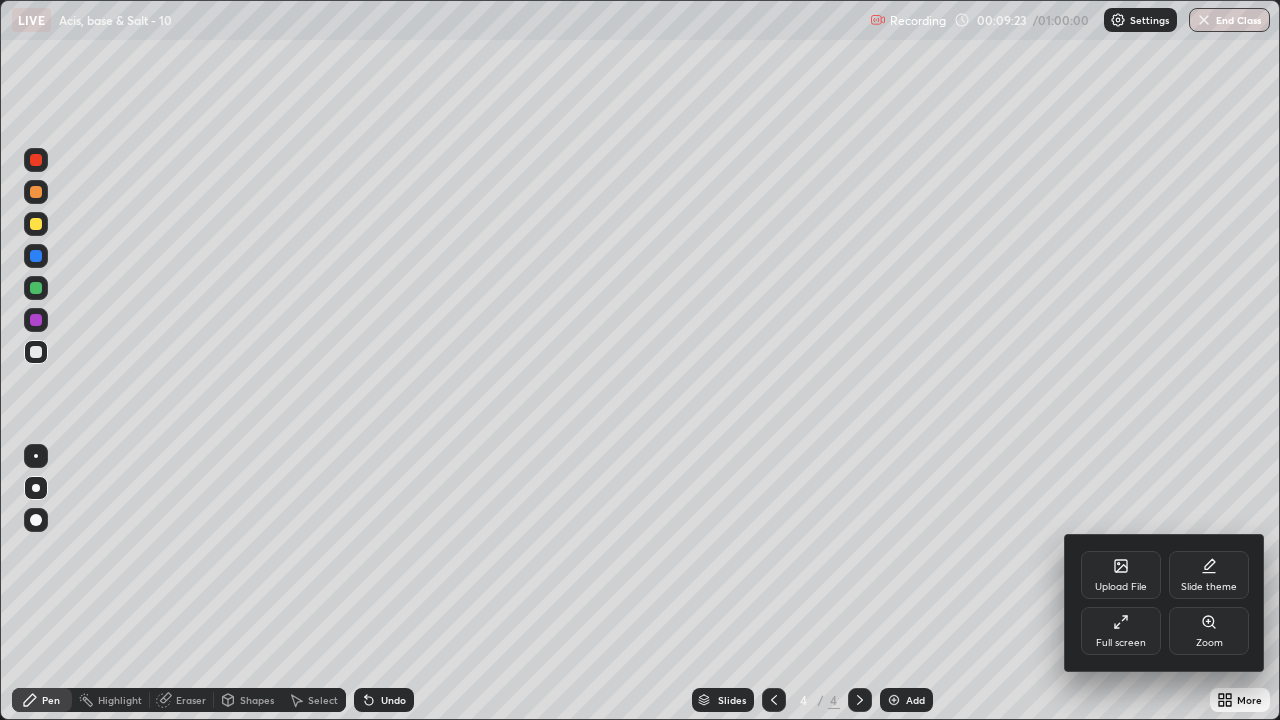 click on "Full screen" at bounding box center (1121, 643) 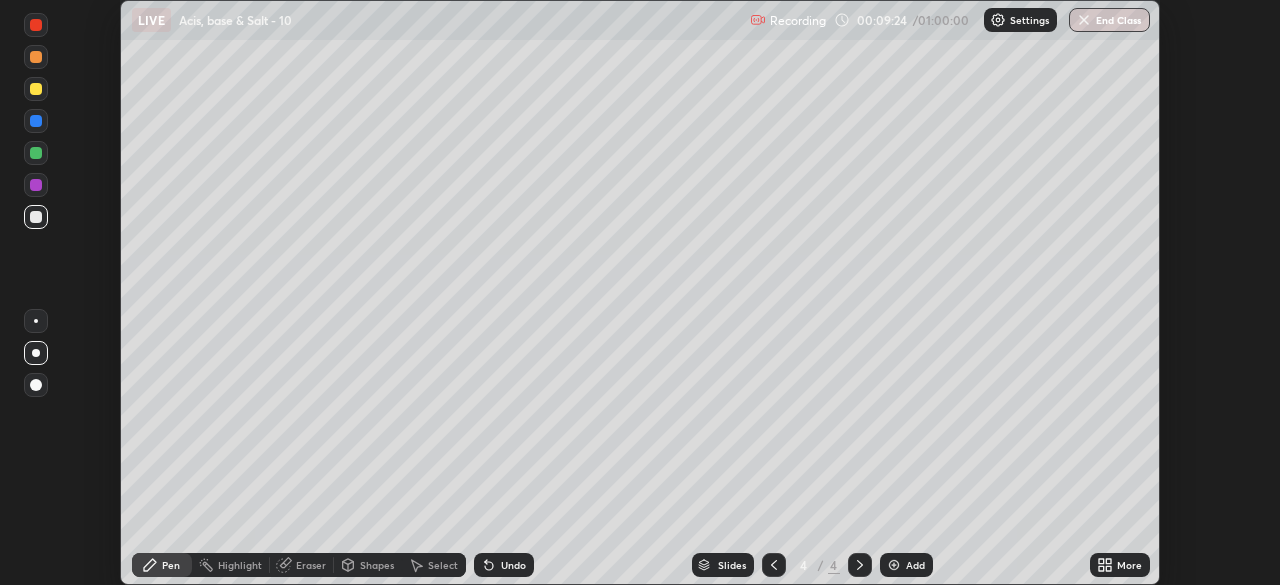scroll, scrollTop: 585, scrollLeft: 1280, axis: both 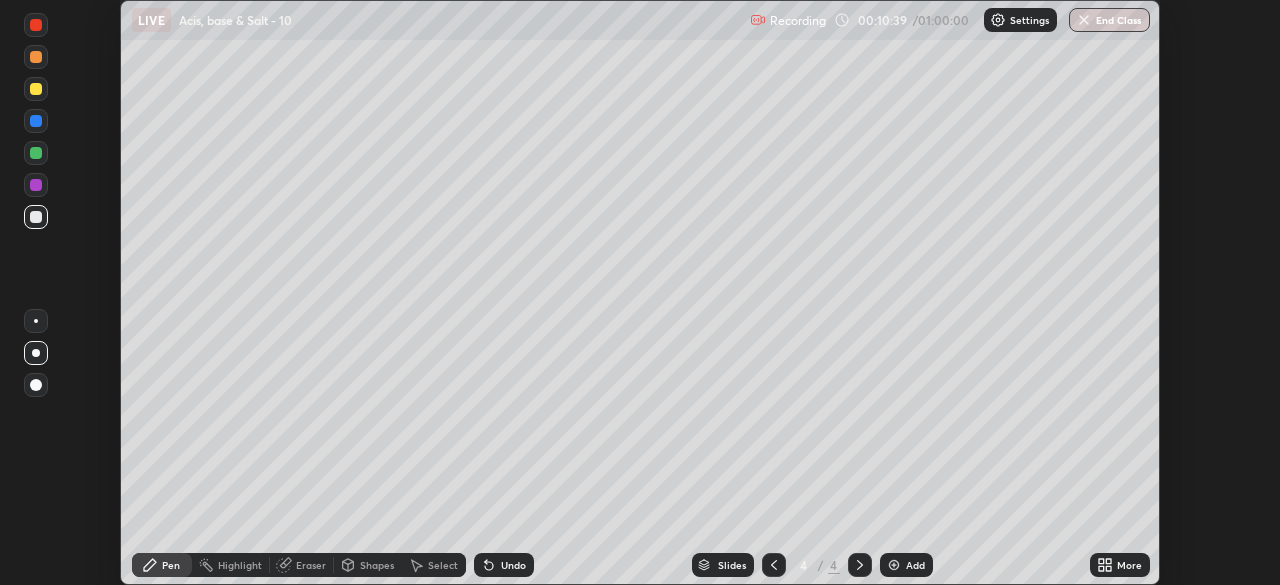click 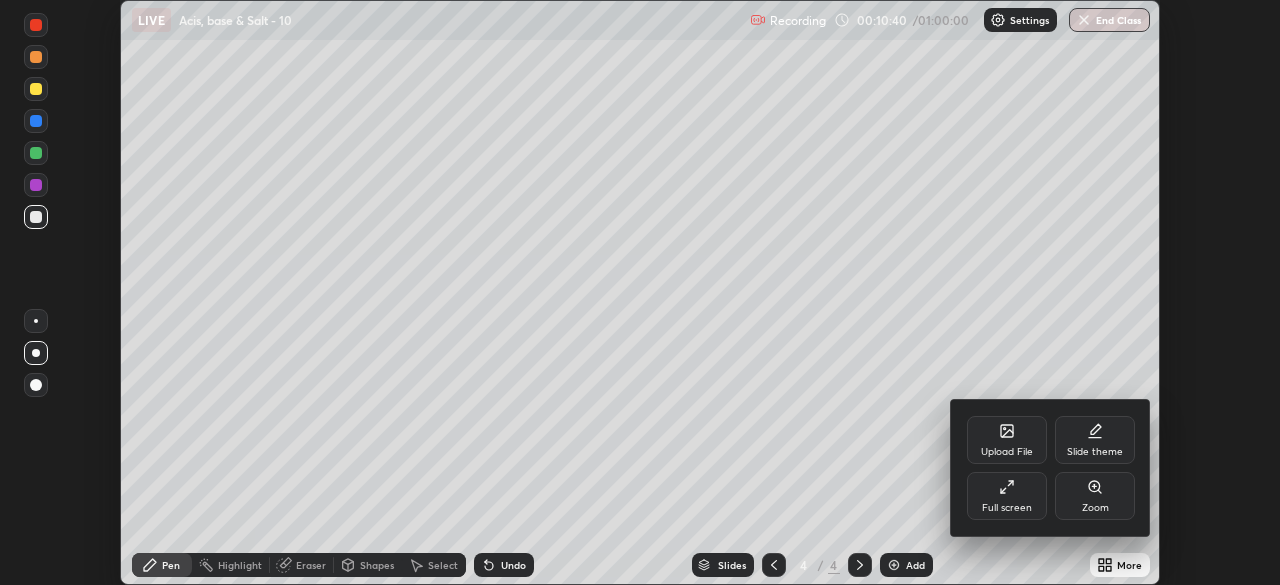 click on "Full screen" at bounding box center [1007, 496] 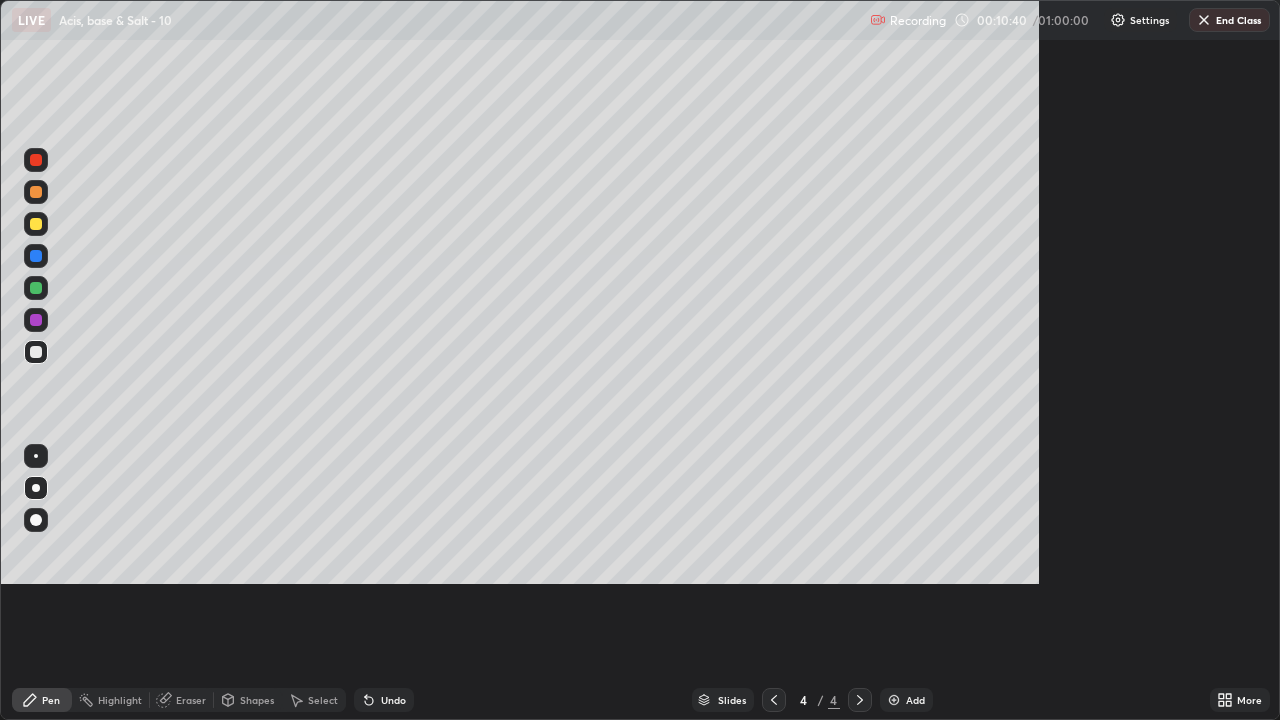 scroll, scrollTop: 99280, scrollLeft: 98720, axis: both 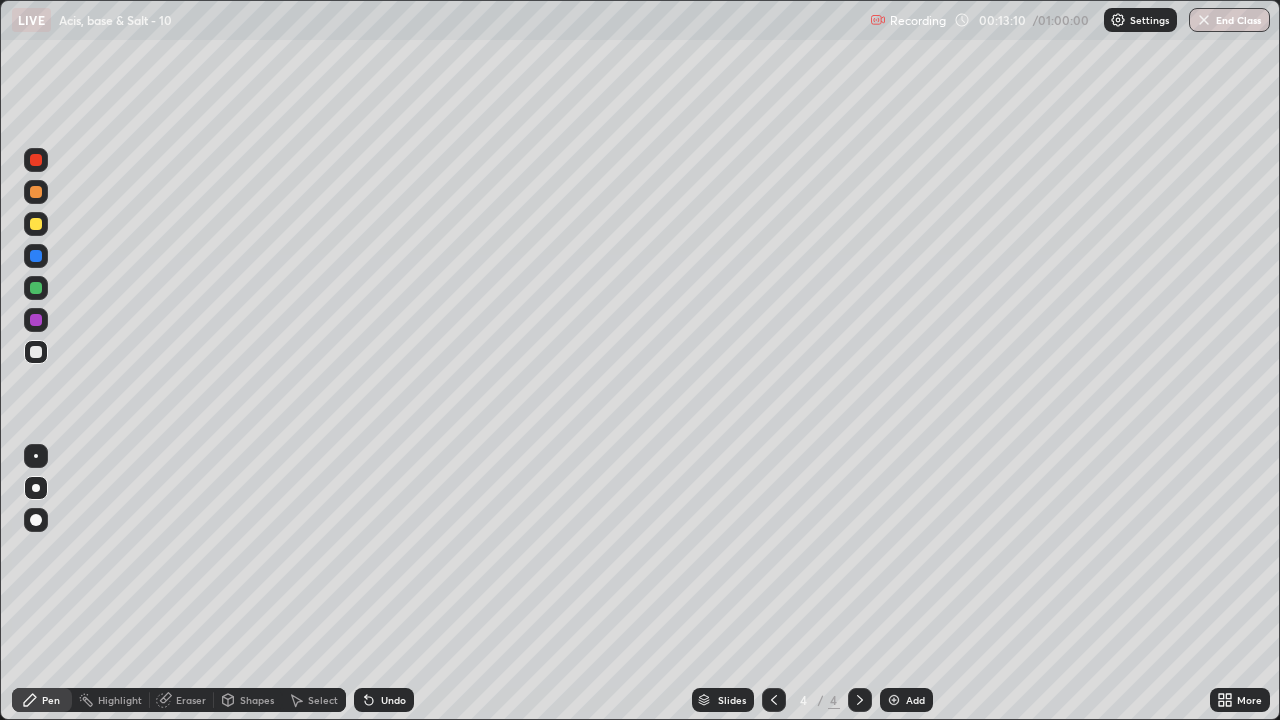 click at bounding box center (36, 224) 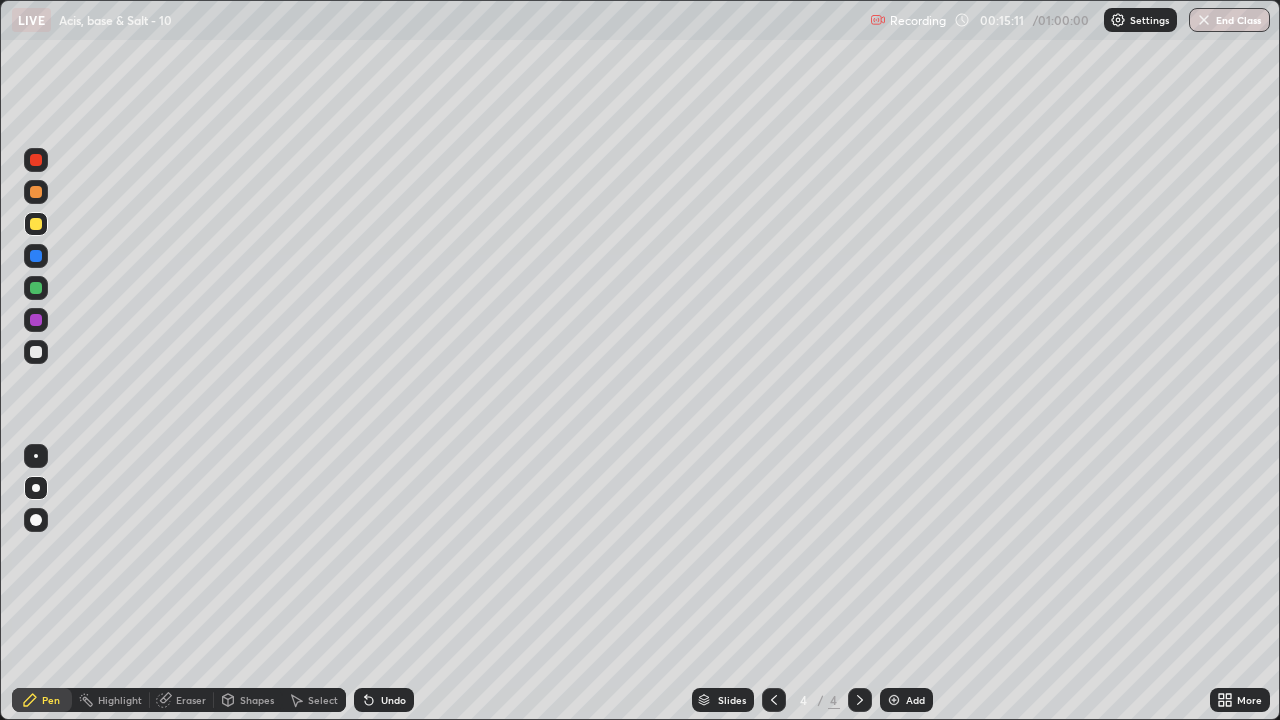 click on "Shapes" at bounding box center (257, 700) 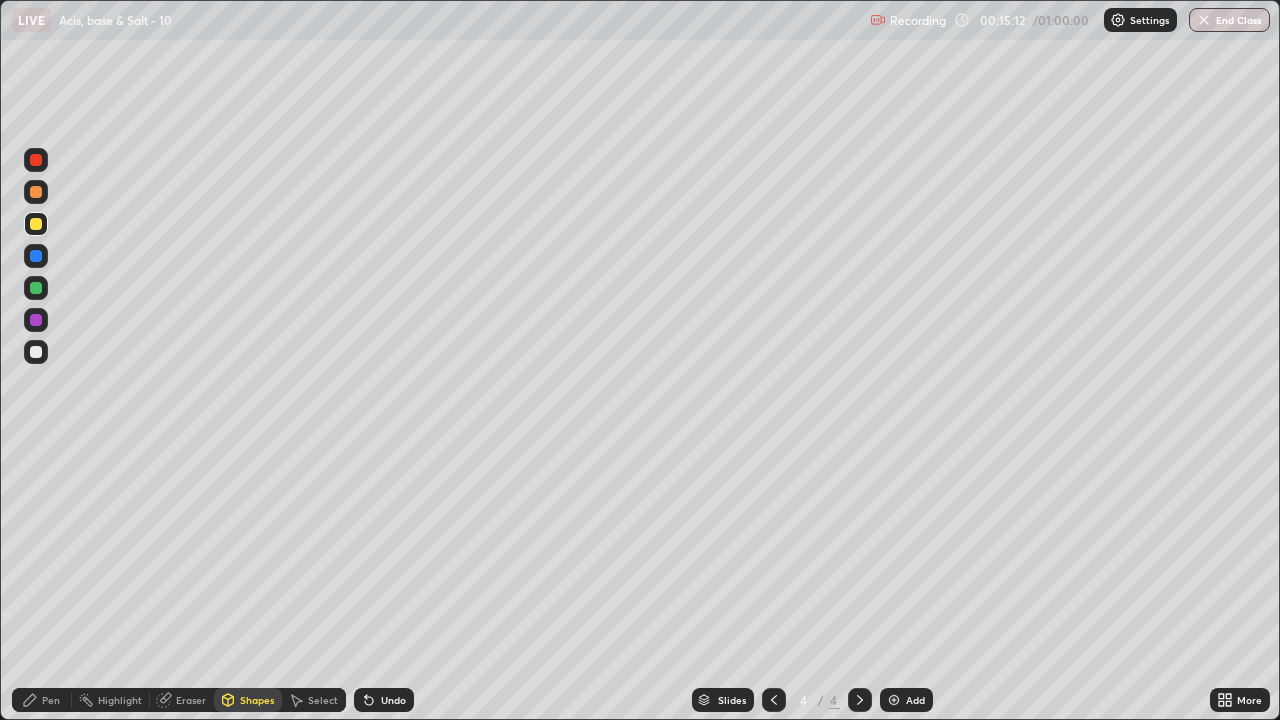 click on "Undo" at bounding box center (384, 700) 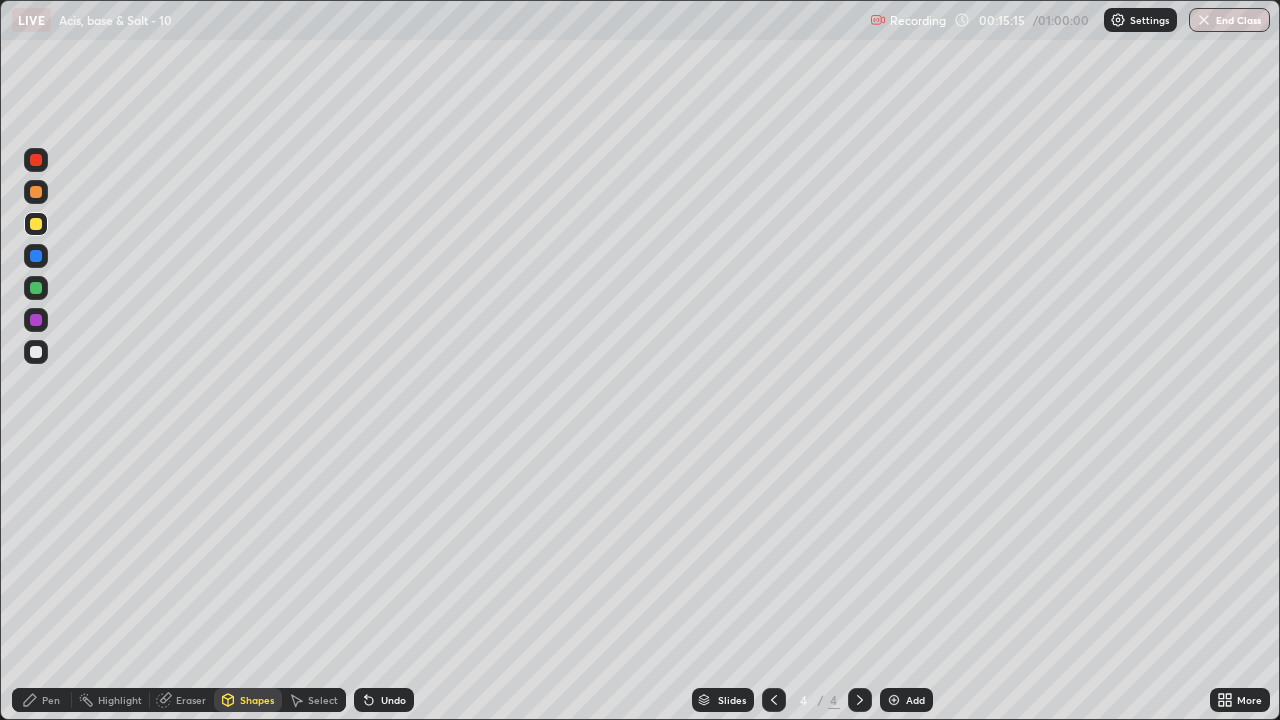 click on "Eraser" at bounding box center [191, 700] 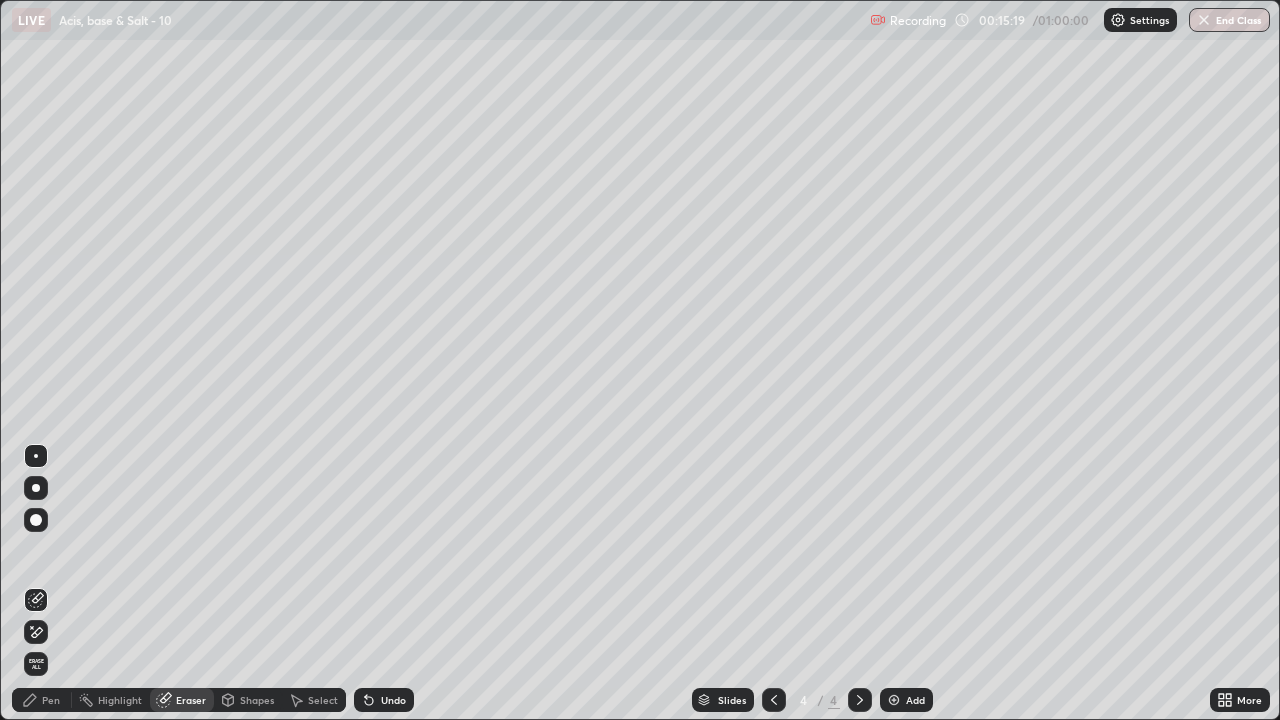 click on "Pen" at bounding box center [51, 700] 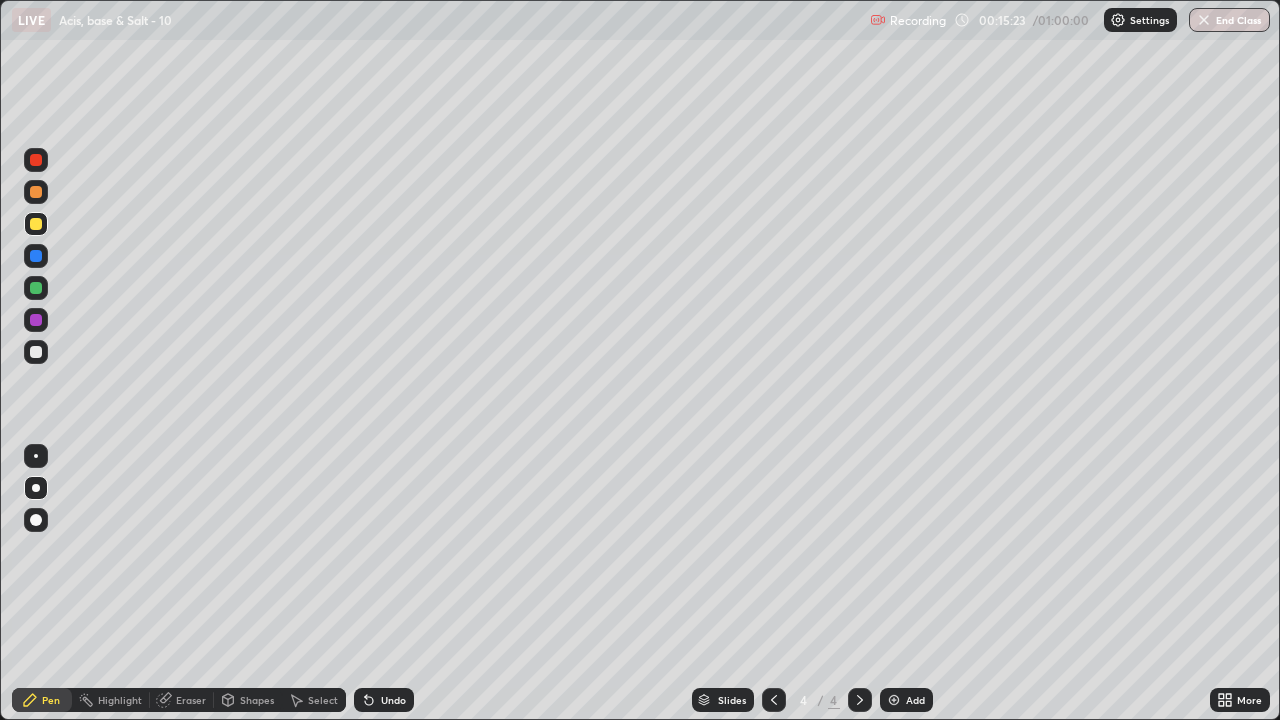 click on "Undo" at bounding box center [384, 700] 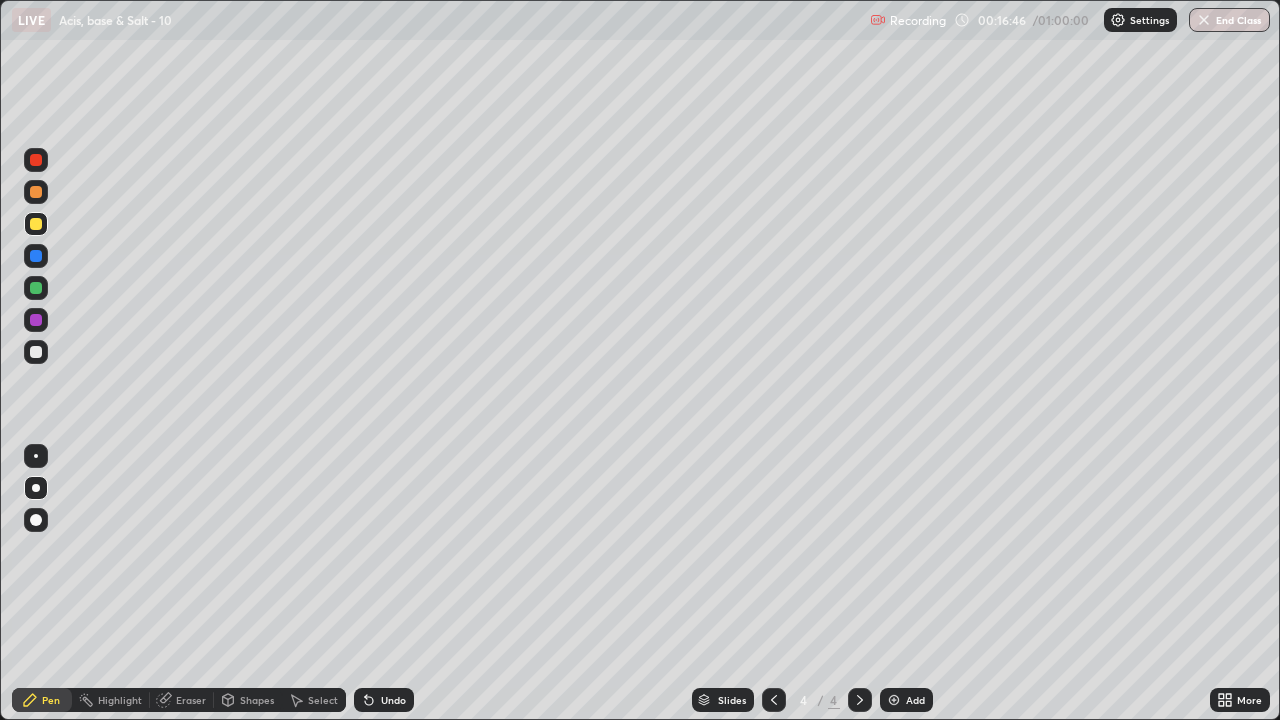 click on "Add" at bounding box center [915, 700] 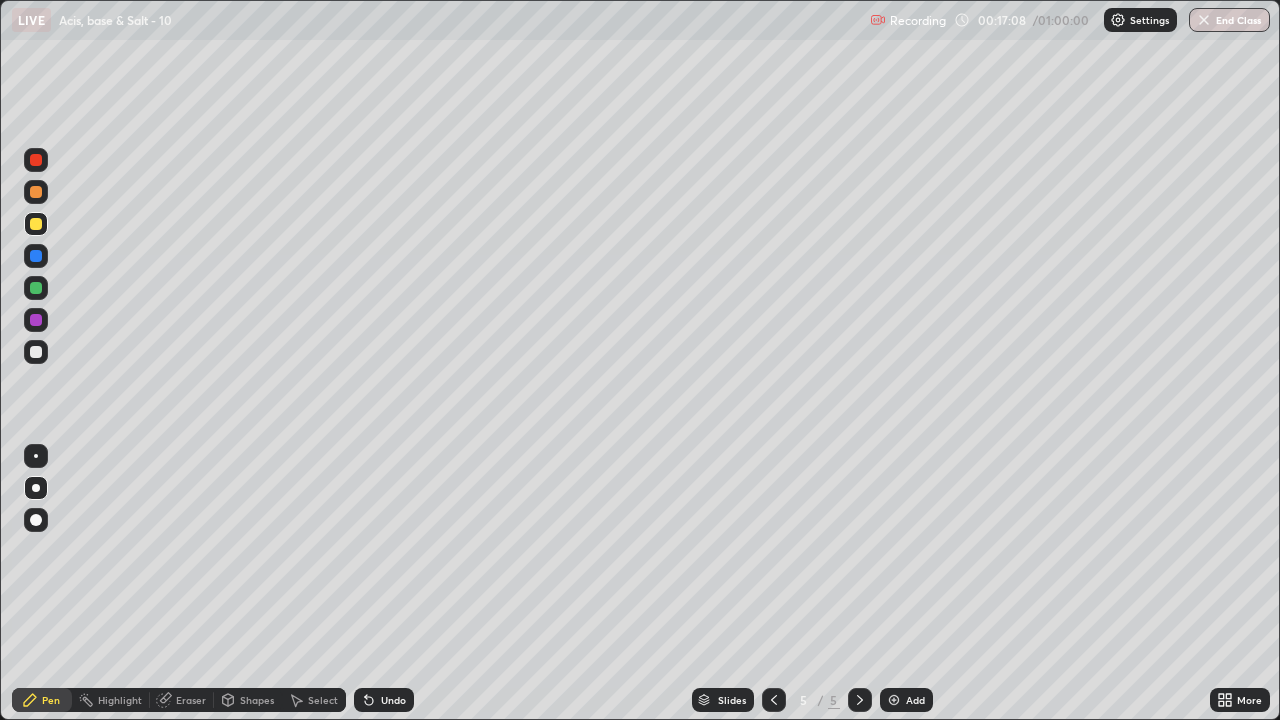 click at bounding box center [36, 352] 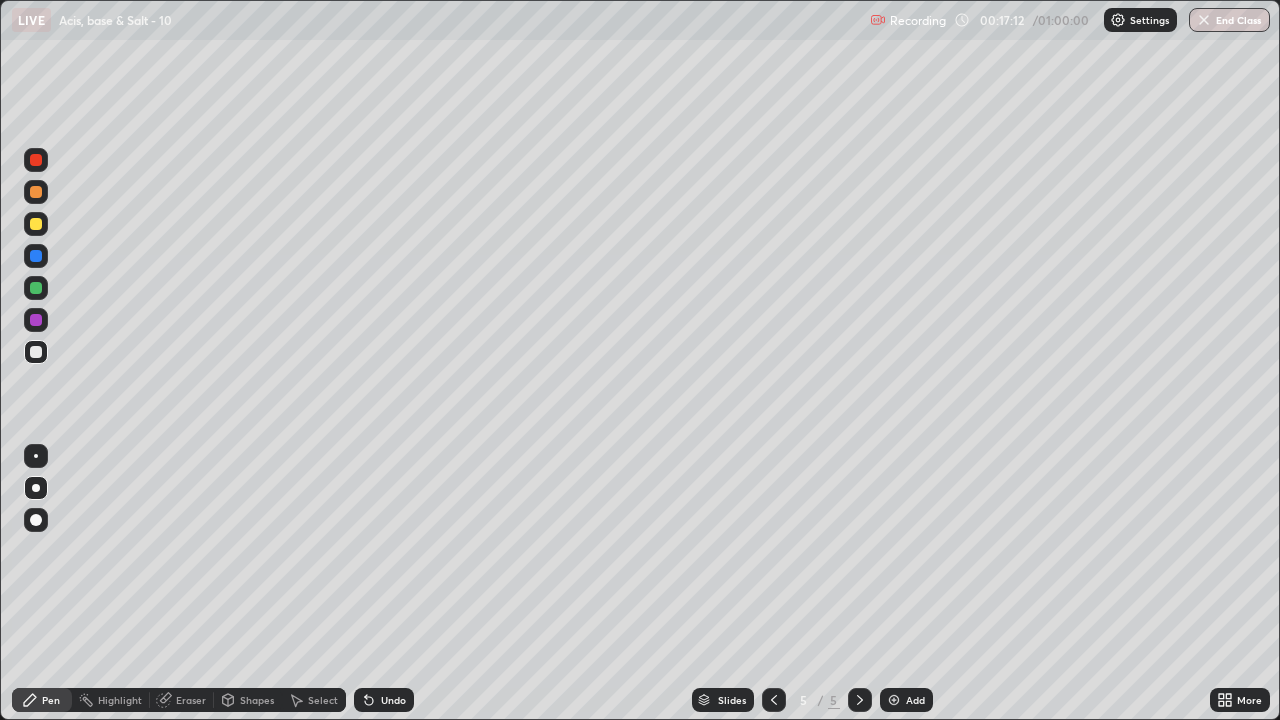 click on "Undo" at bounding box center (393, 700) 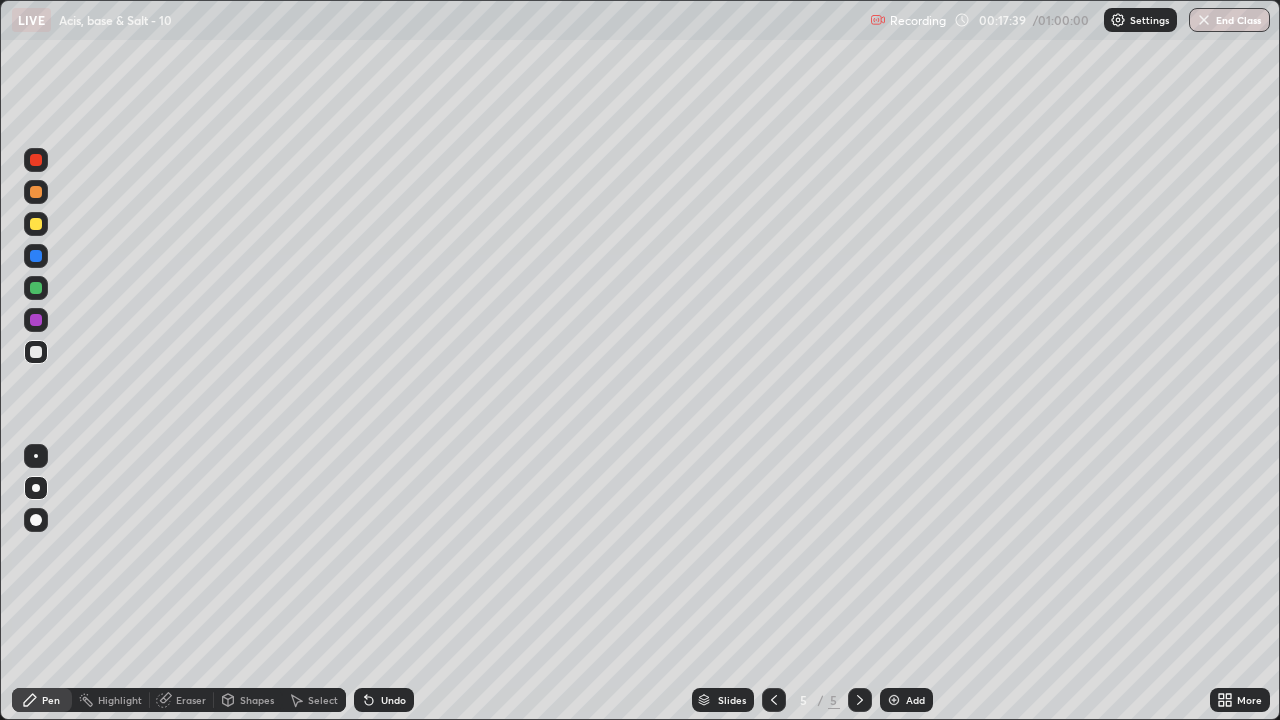 click at bounding box center [36, 224] 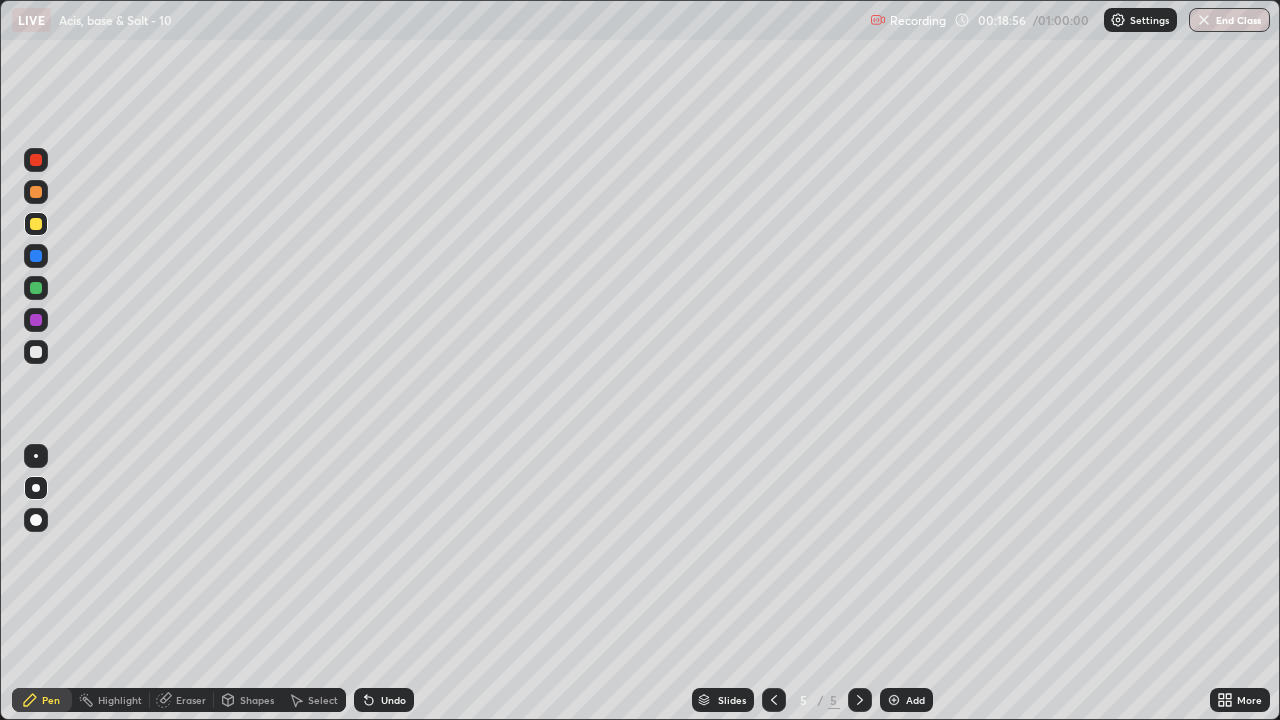 click 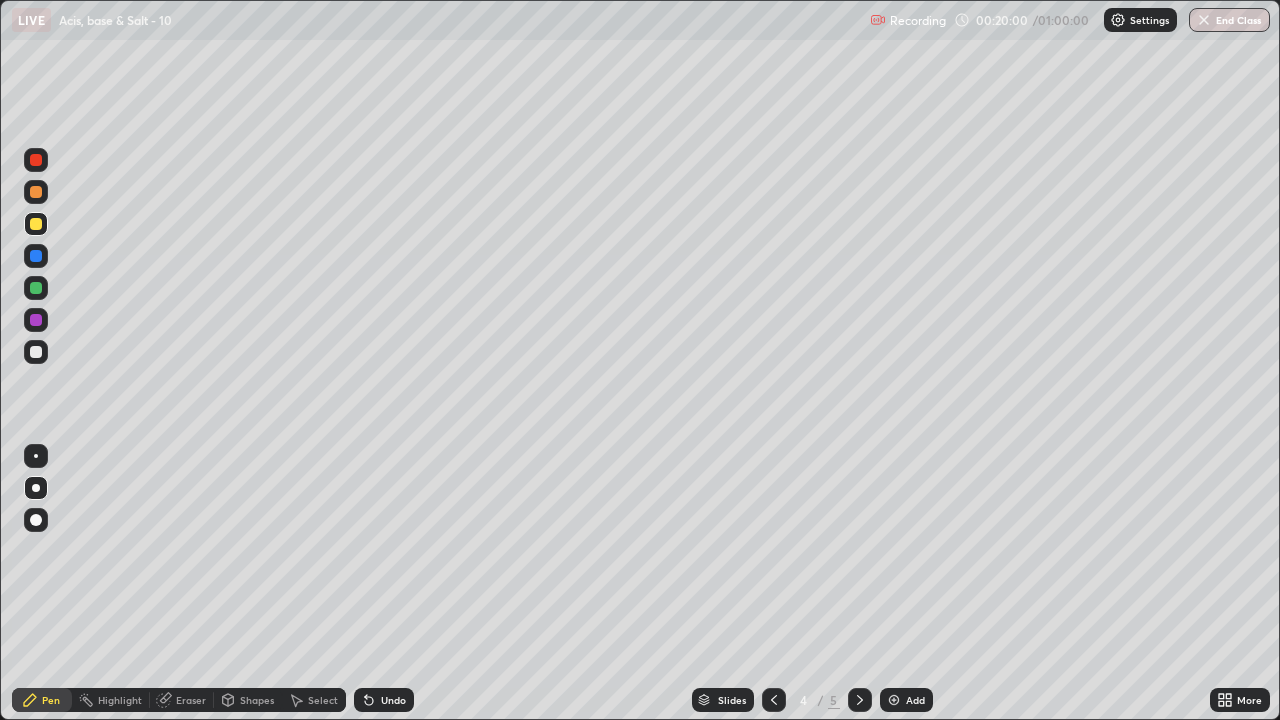 click 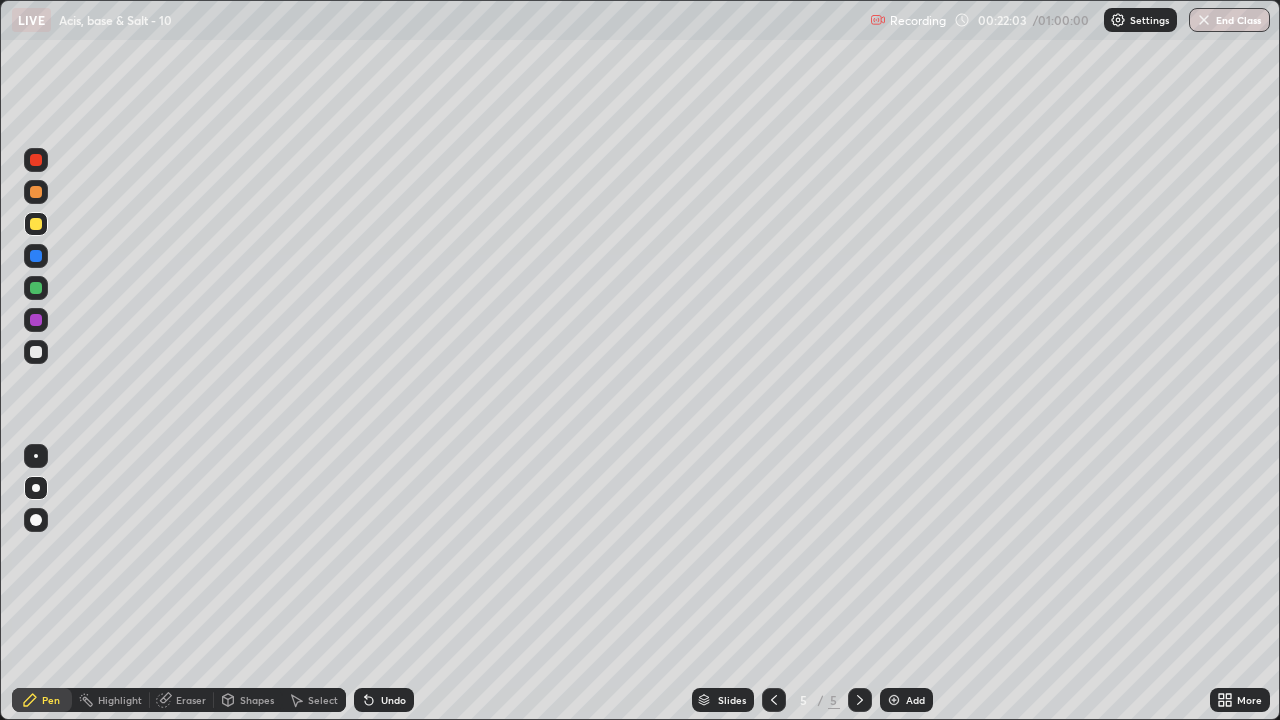 click at bounding box center (36, 352) 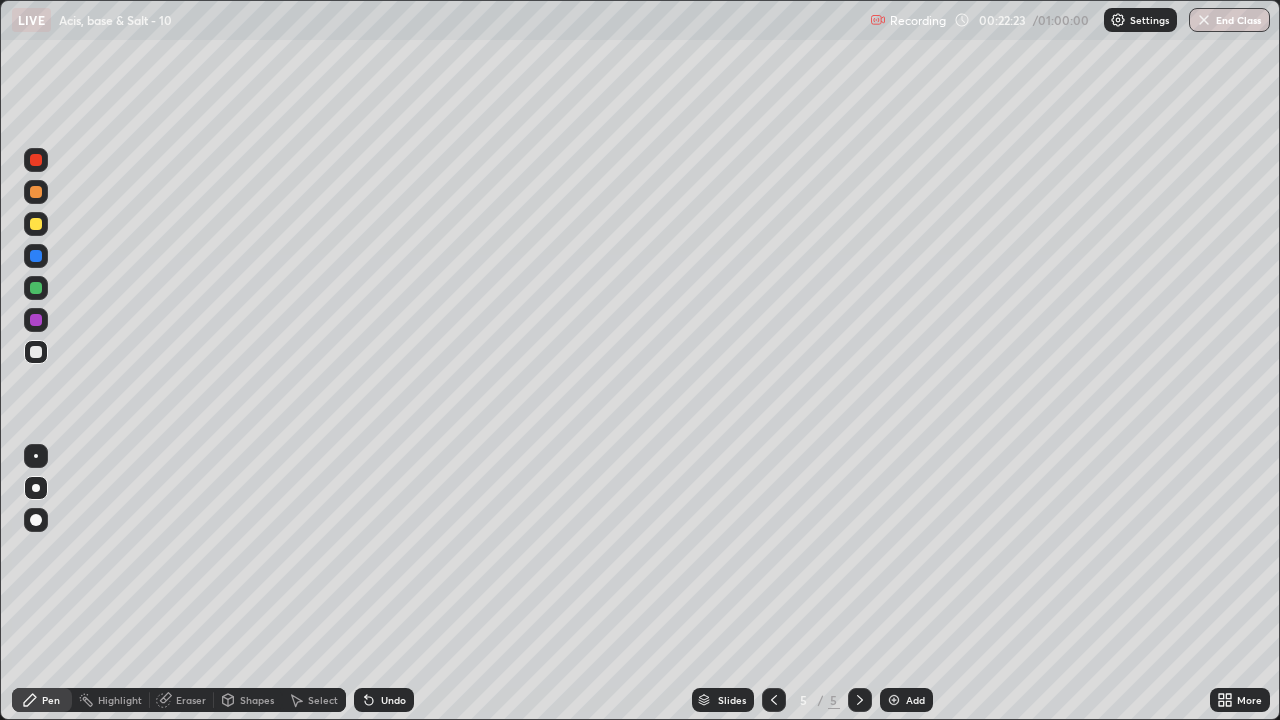 click on "Undo" at bounding box center [393, 700] 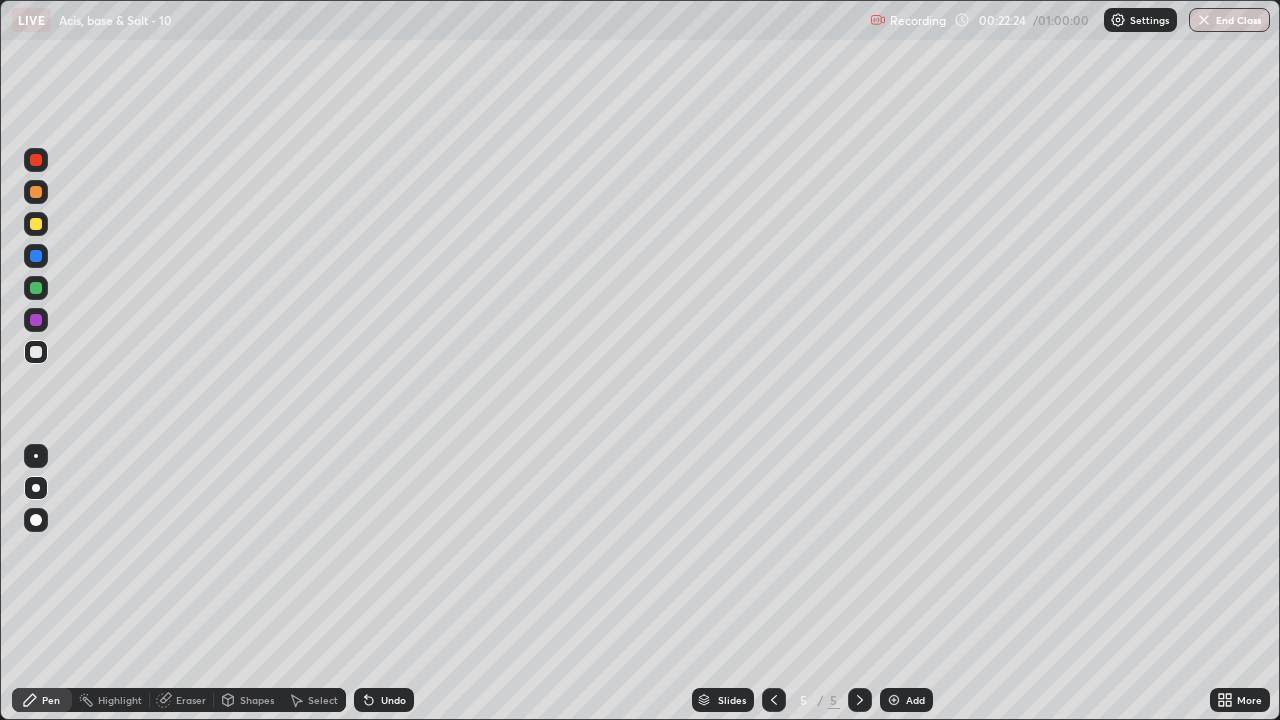 click on "Undo" at bounding box center [393, 700] 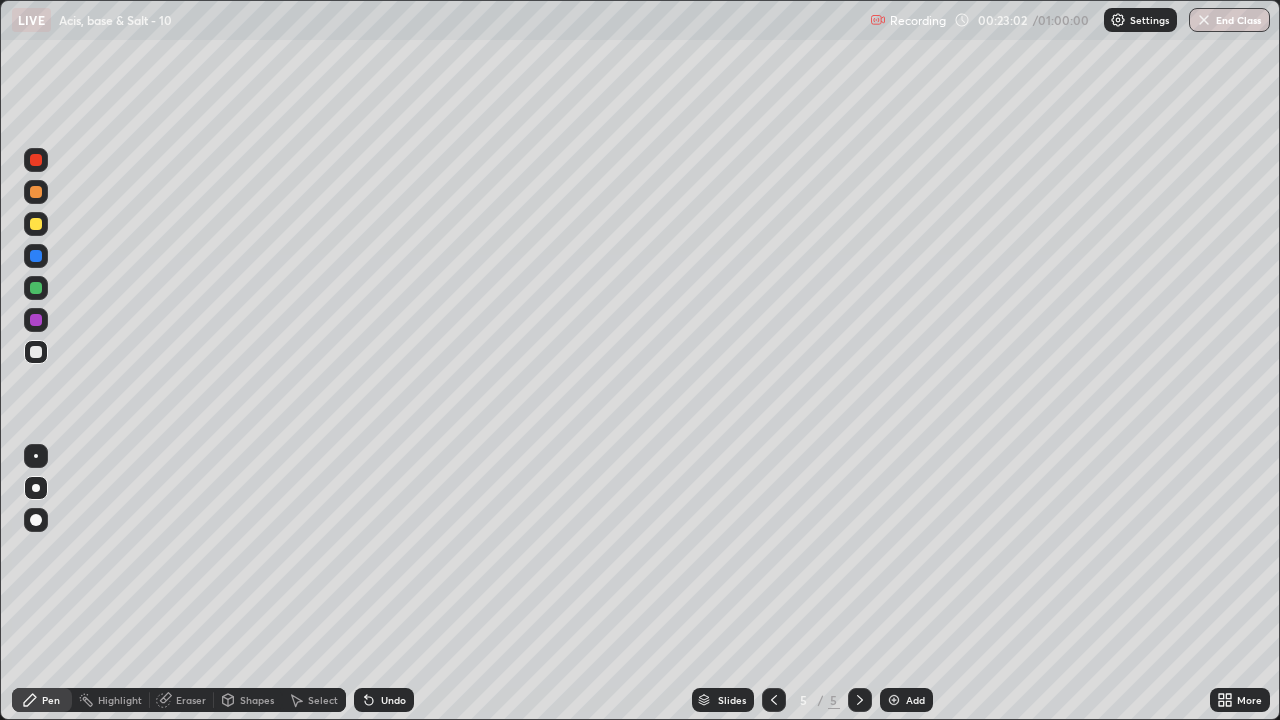 click at bounding box center (36, 224) 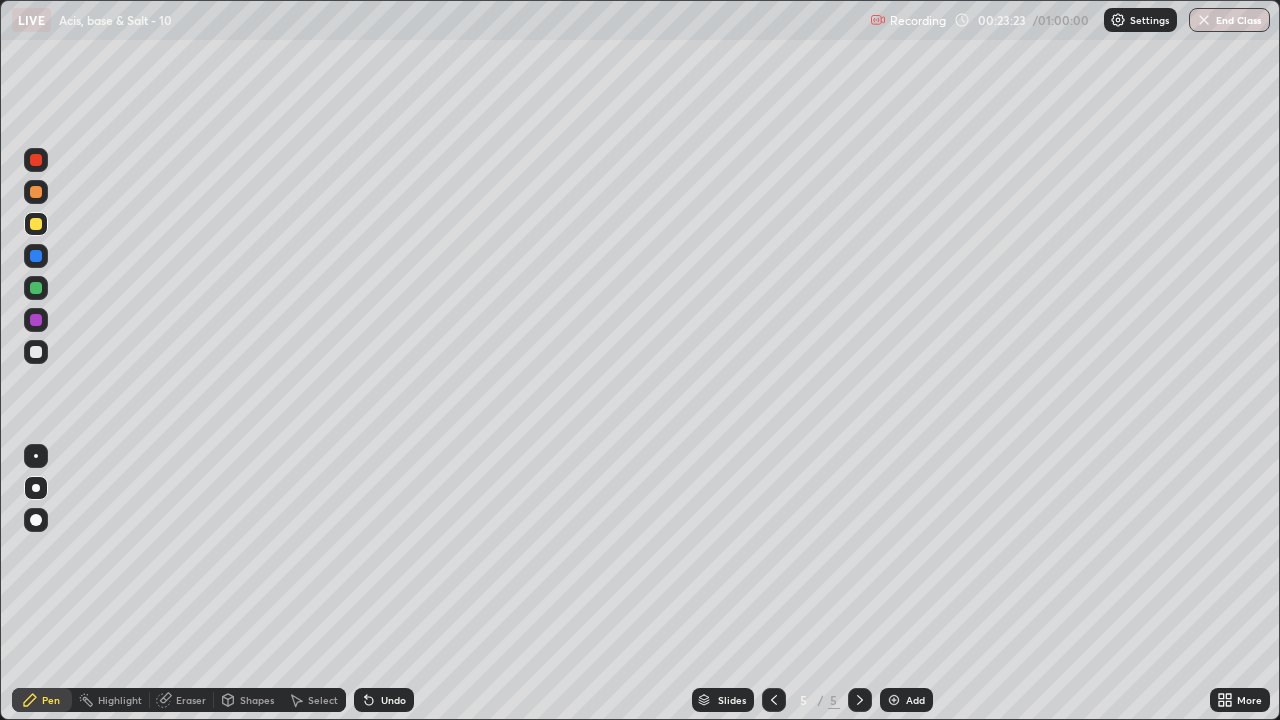 click at bounding box center [36, 352] 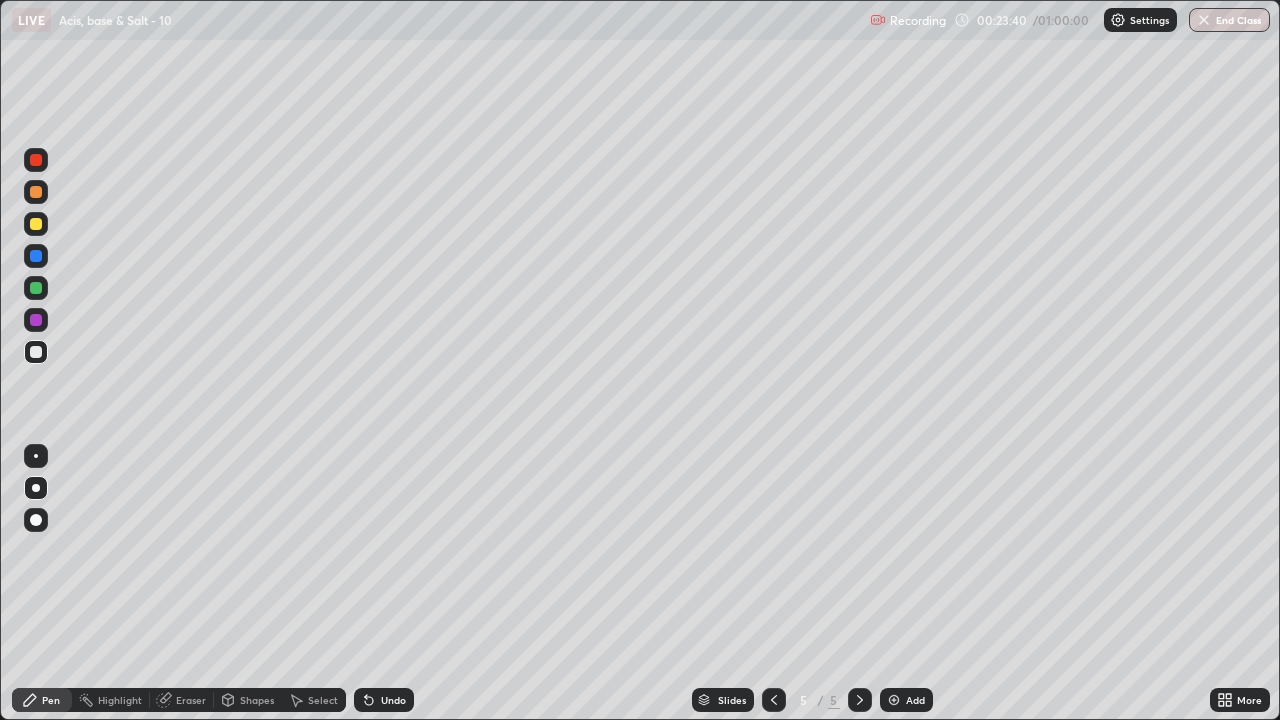 click at bounding box center (36, 224) 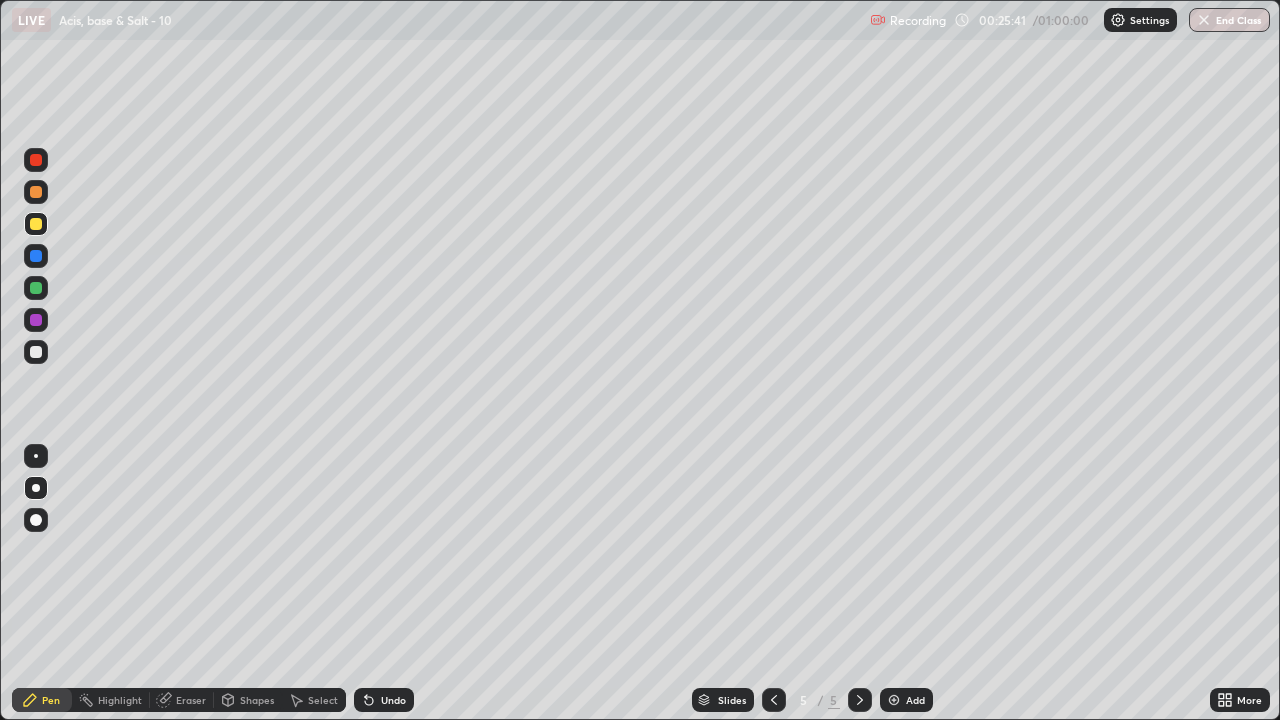 click at bounding box center (894, 700) 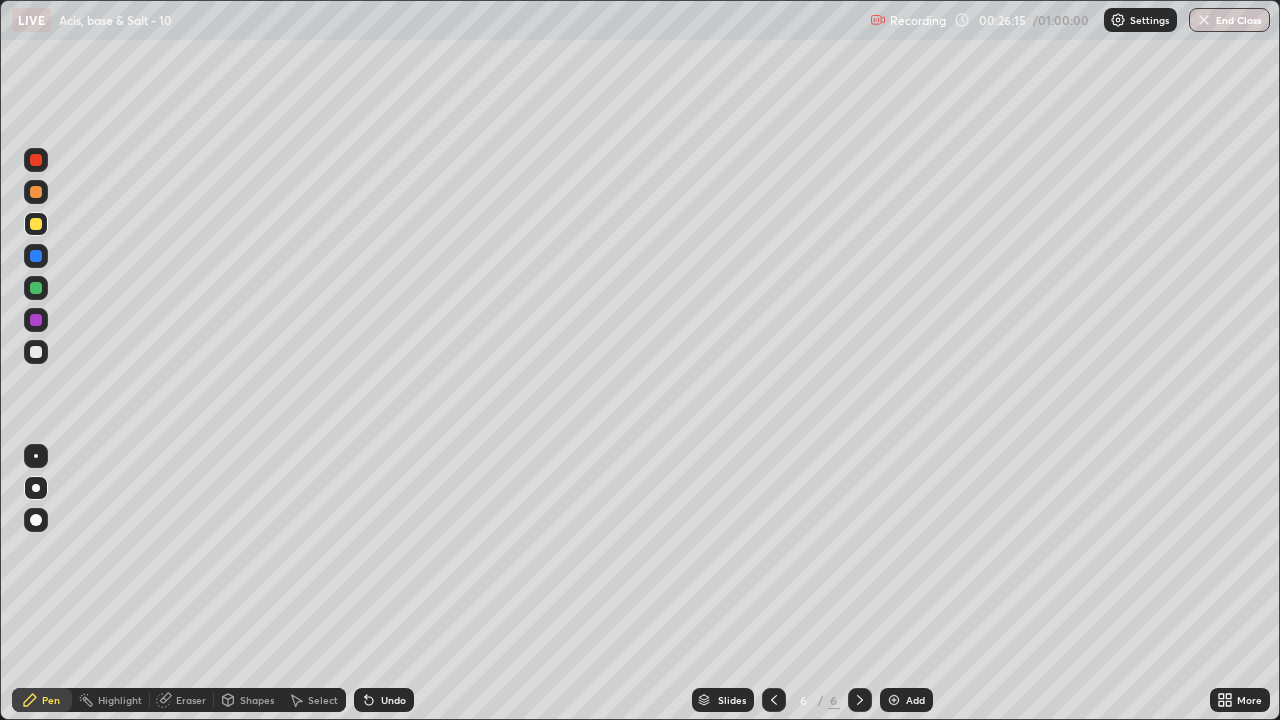 click at bounding box center (36, 352) 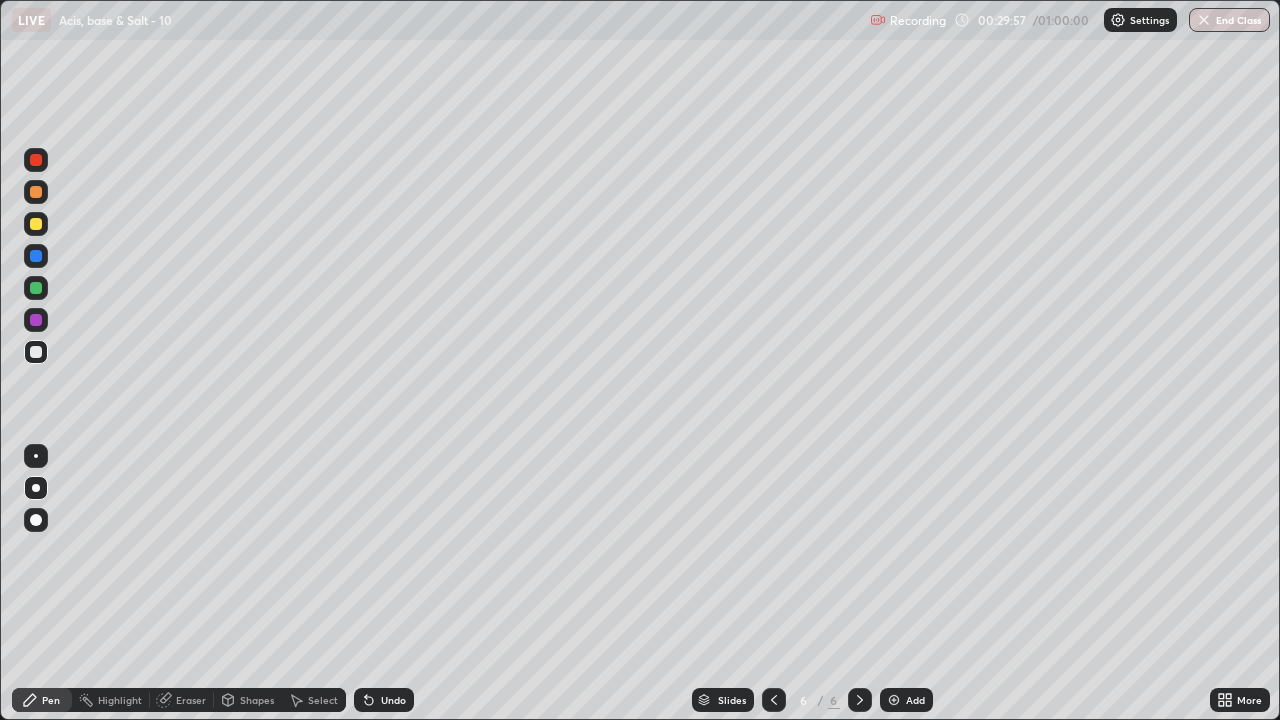click at bounding box center (894, 700) 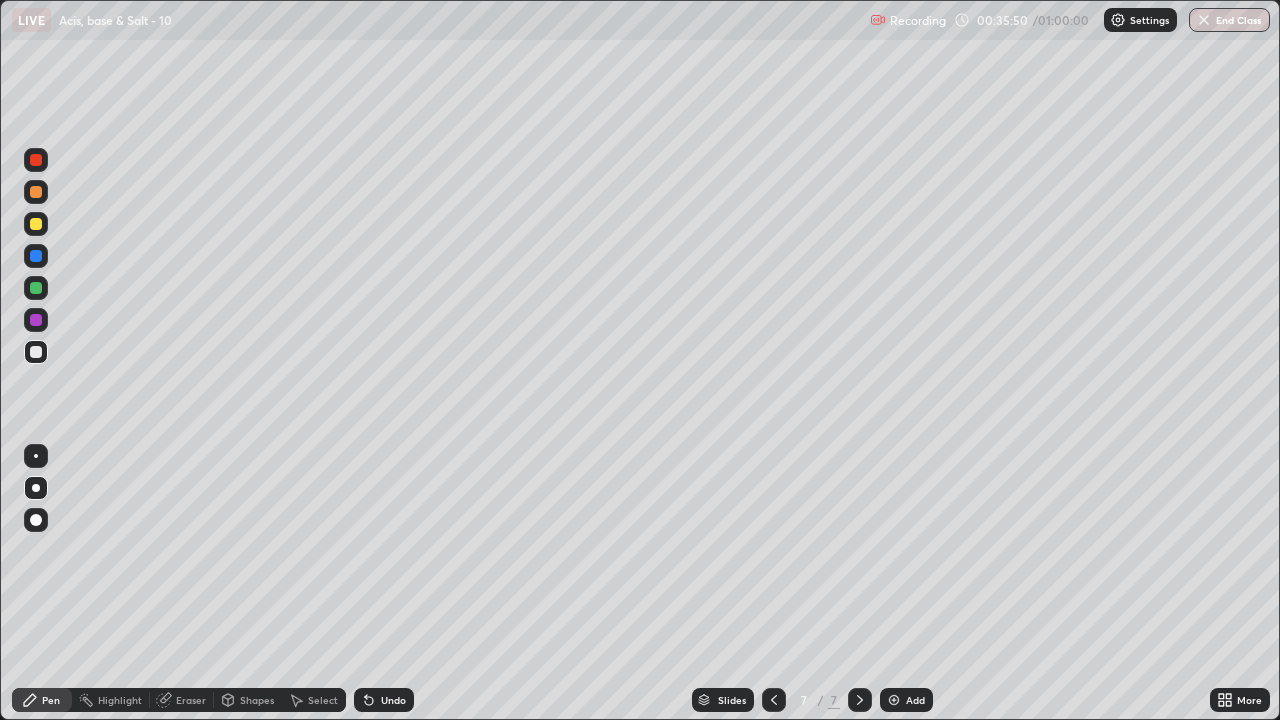 click at bounding box center [894, 700] 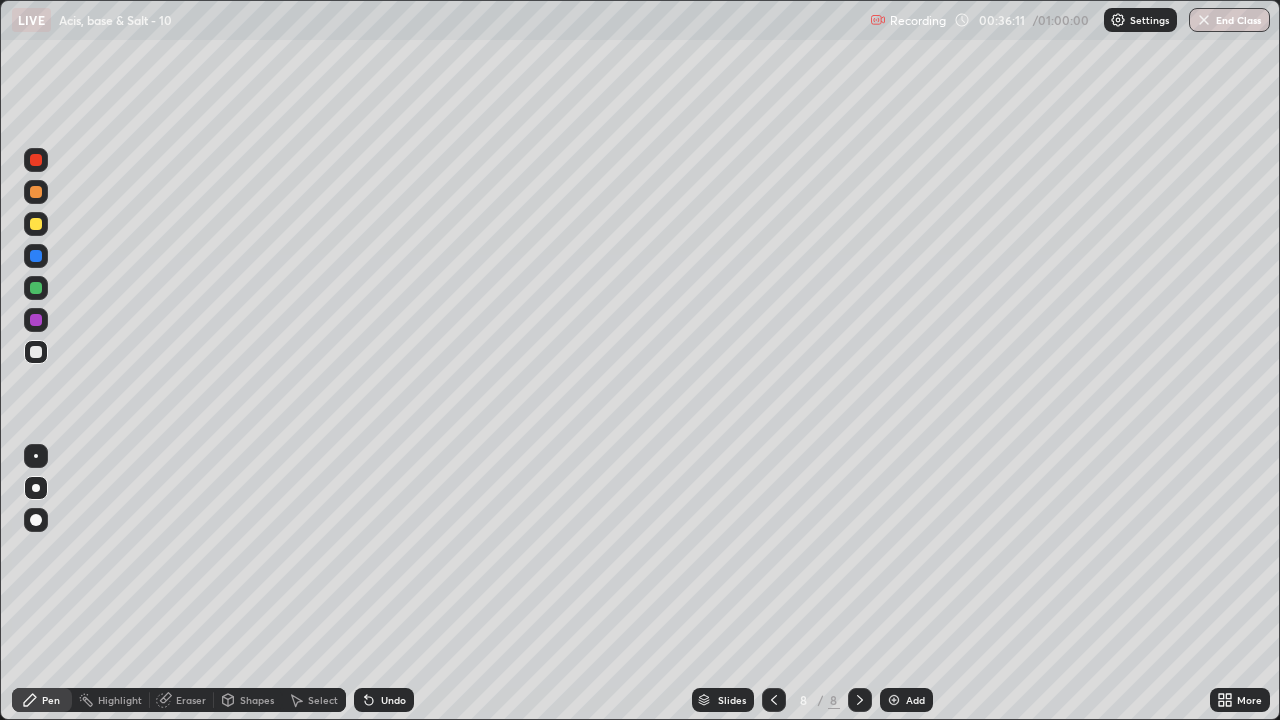 click at bounding box center (36, 224) 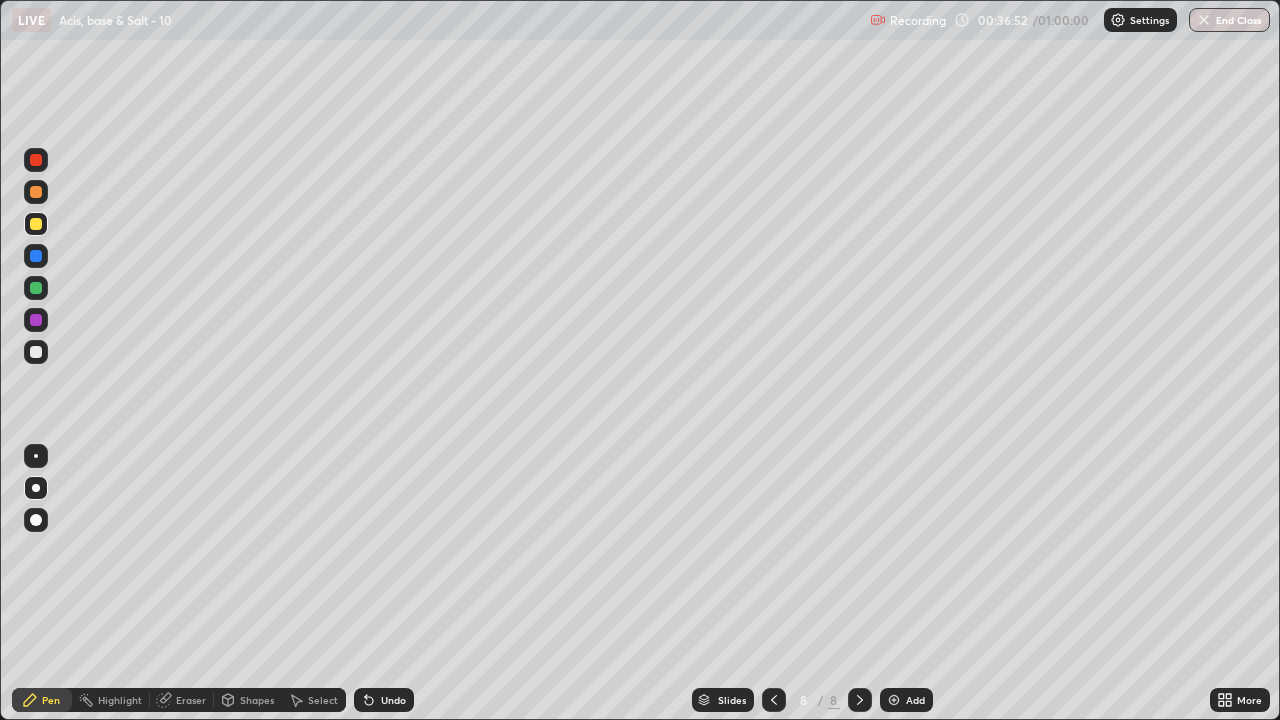 click at bounding box center (36, 352) 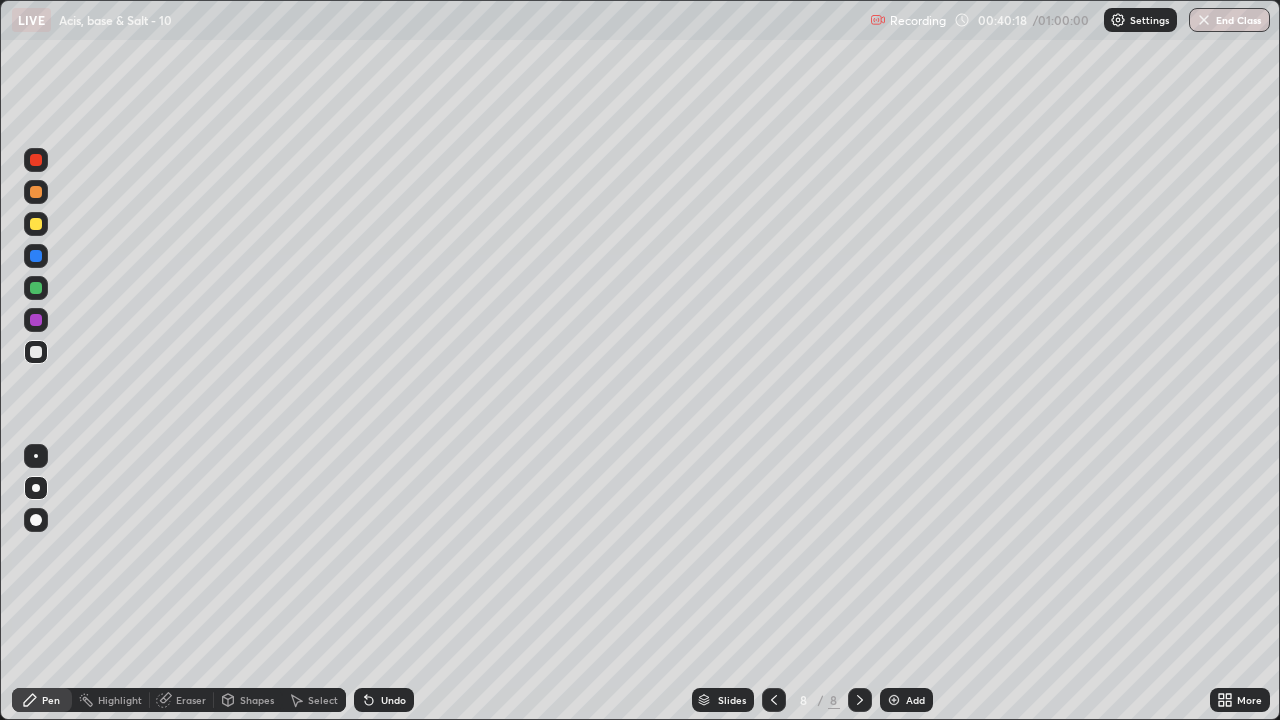 click at bounding box center [36, 224] 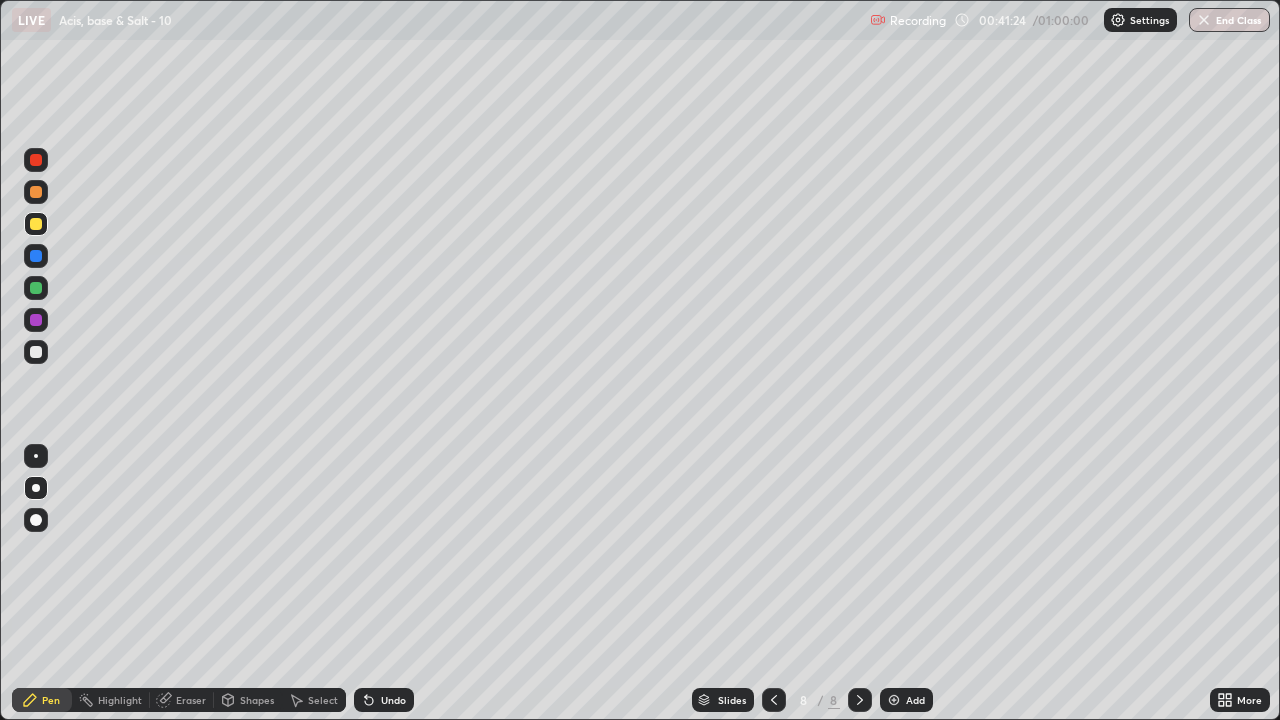 click on "End Class" at bounding box center [1229, 20] 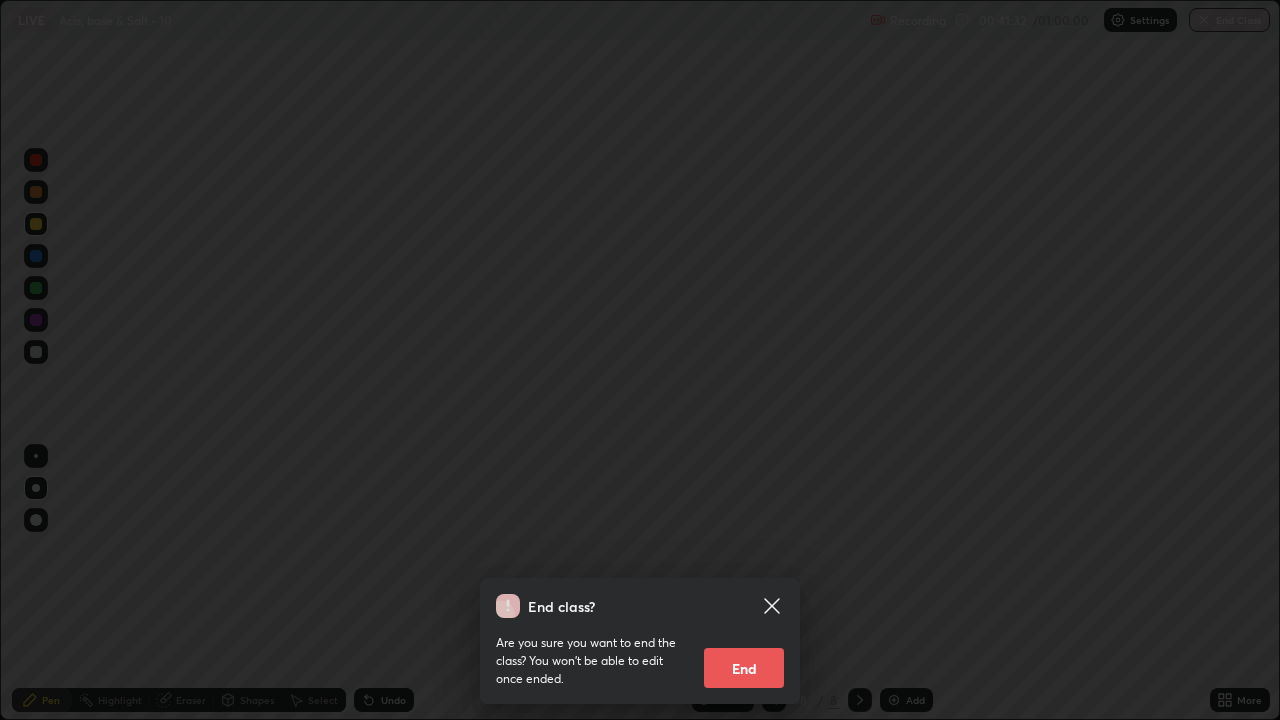 click 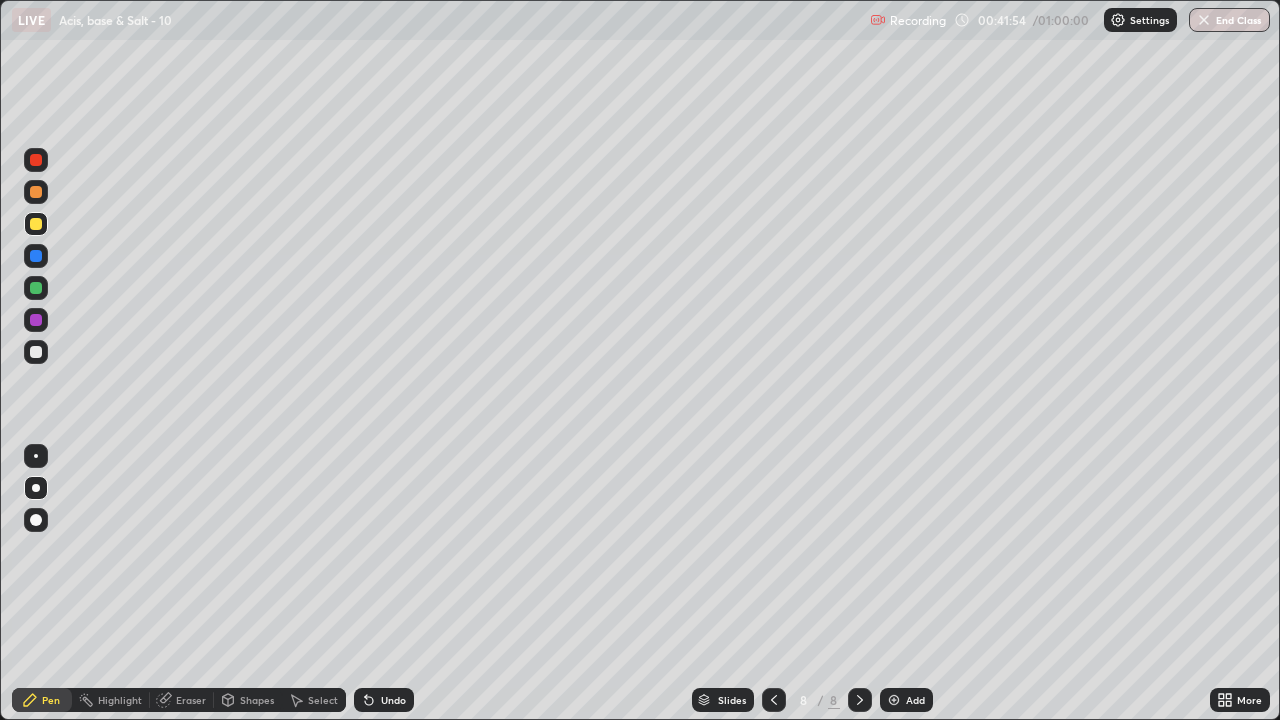 click at bounding box center (36, 352) 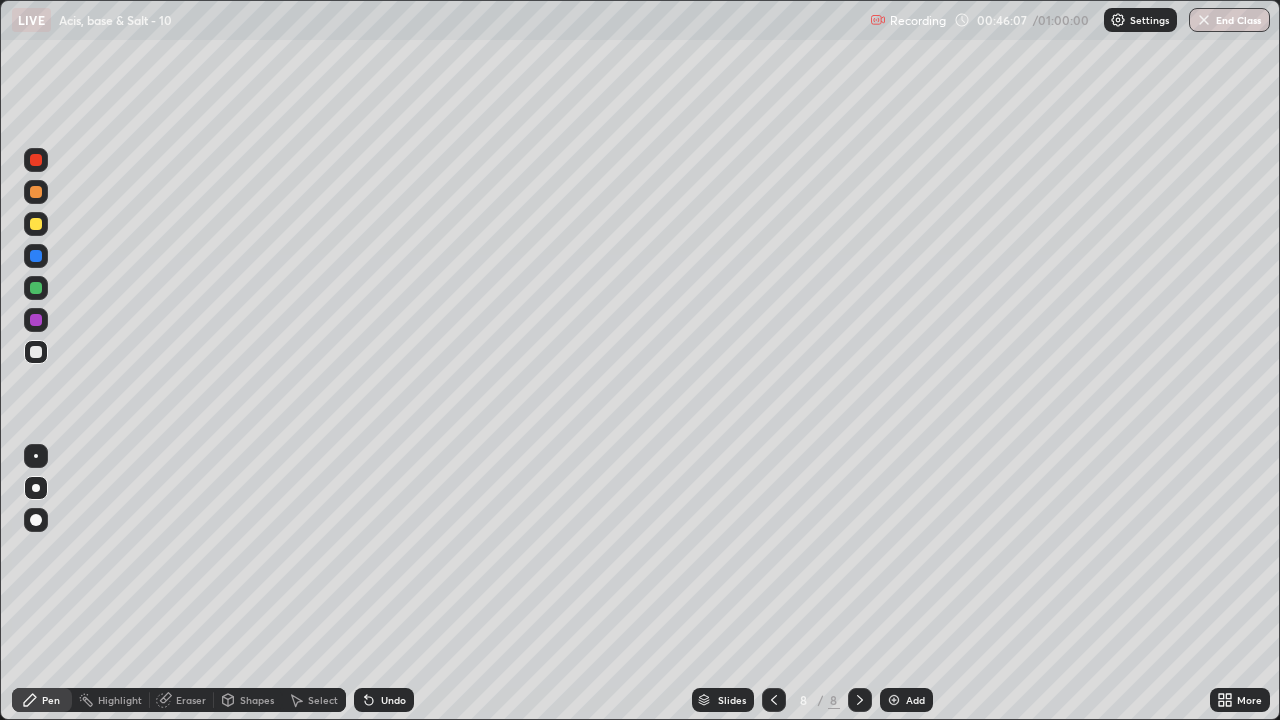 click on "Add" at bounding box center (906, 700) 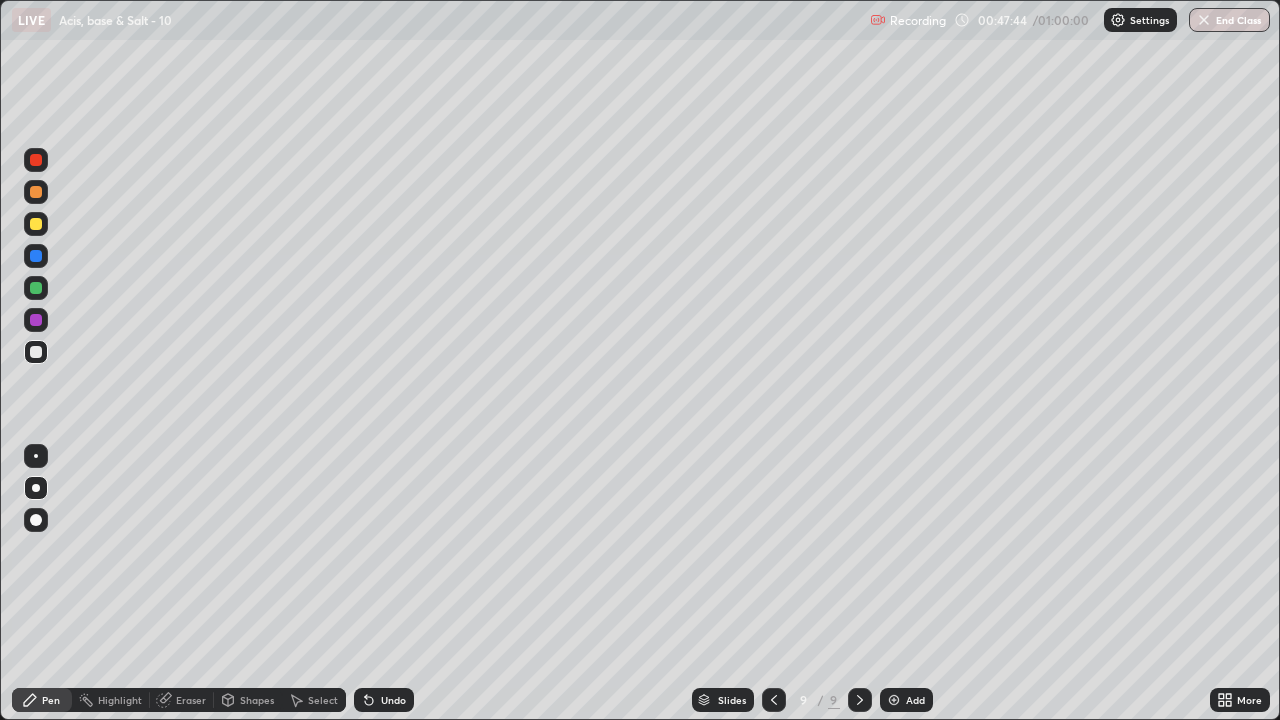 click on "Undo" at bounding box center (393, 700) 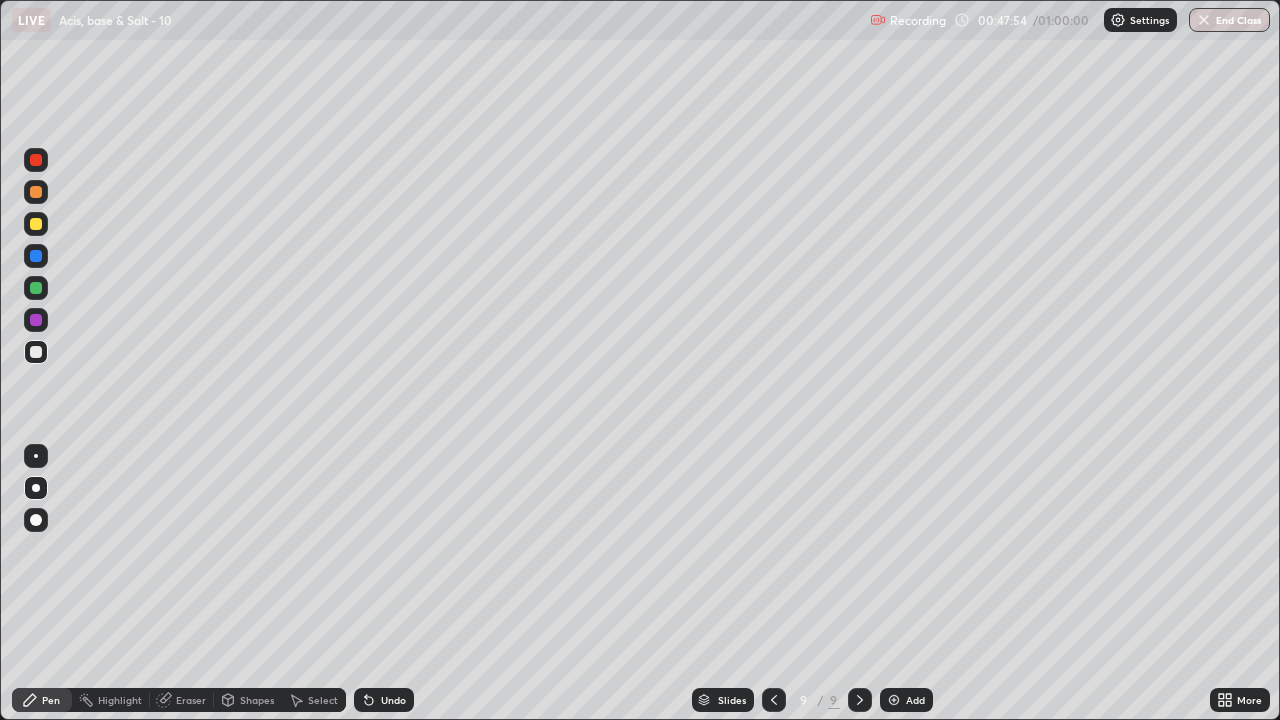 click on "Undo" at bounding box center [393, 700] 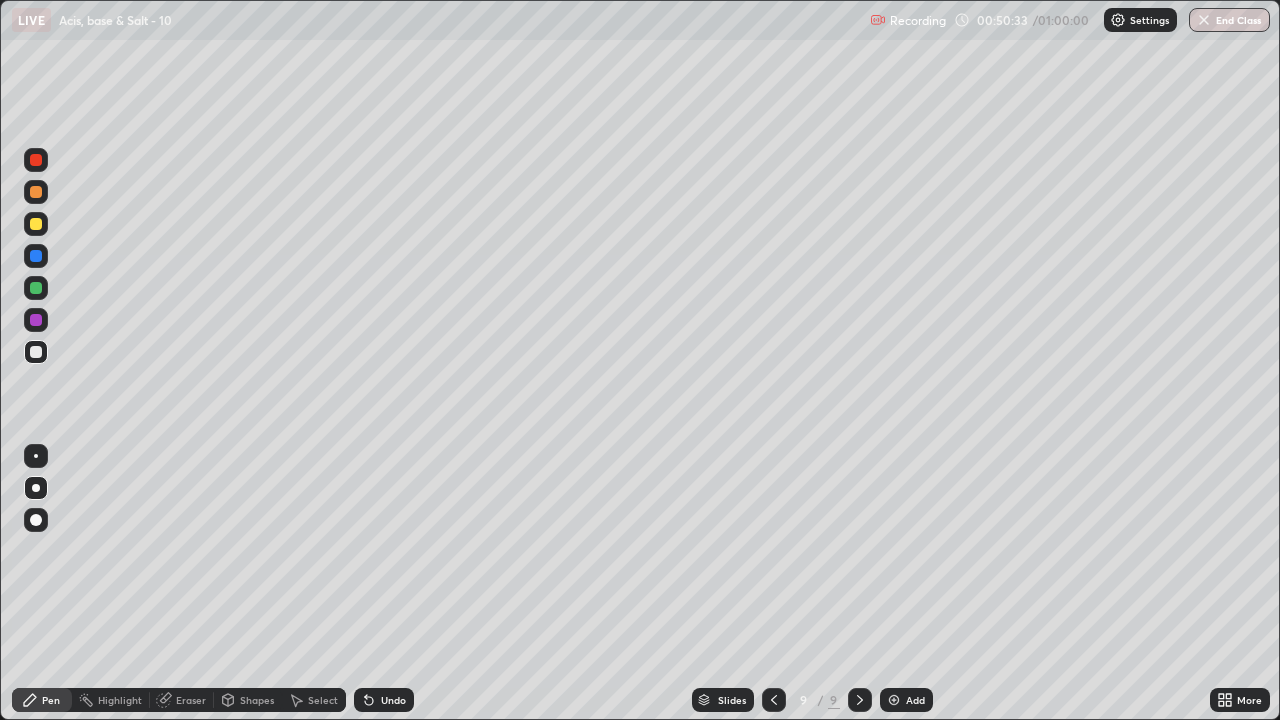 click on "End Class" at bounding box center [1229, 20] 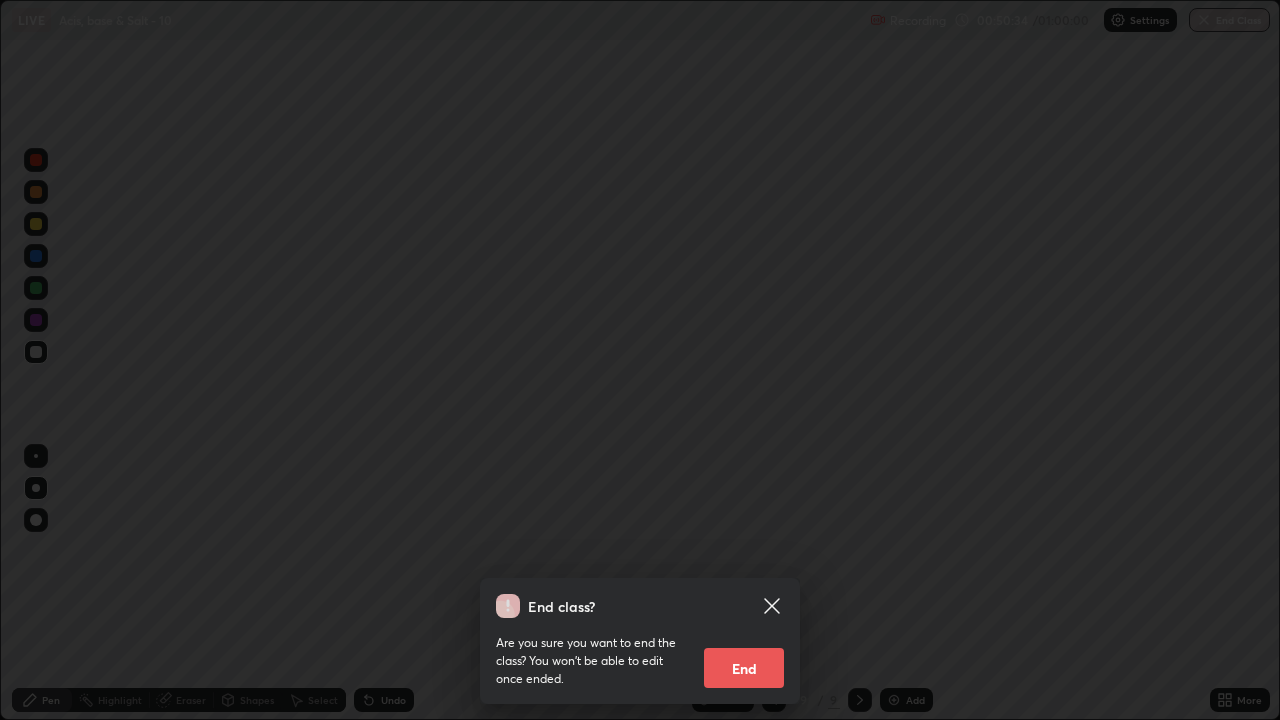 click on "End" at bounding box center (744, 668) 